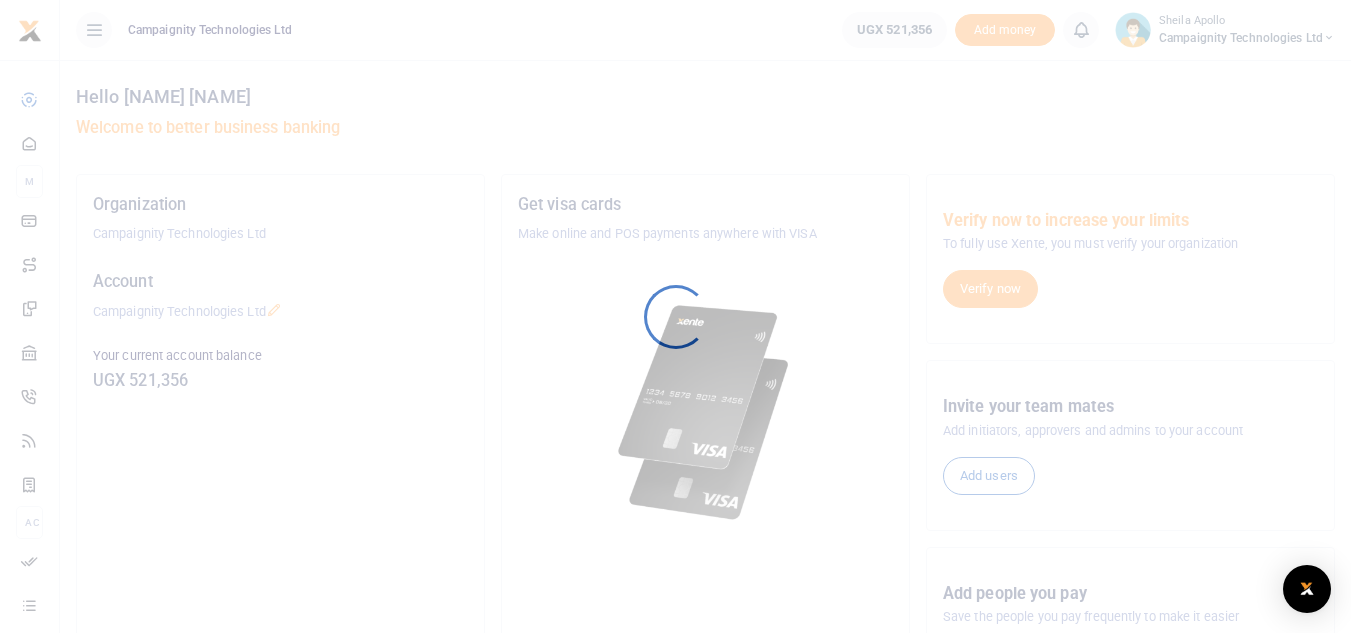 scroll, scrollTop: 0, scrollLeft: 0, axis: both 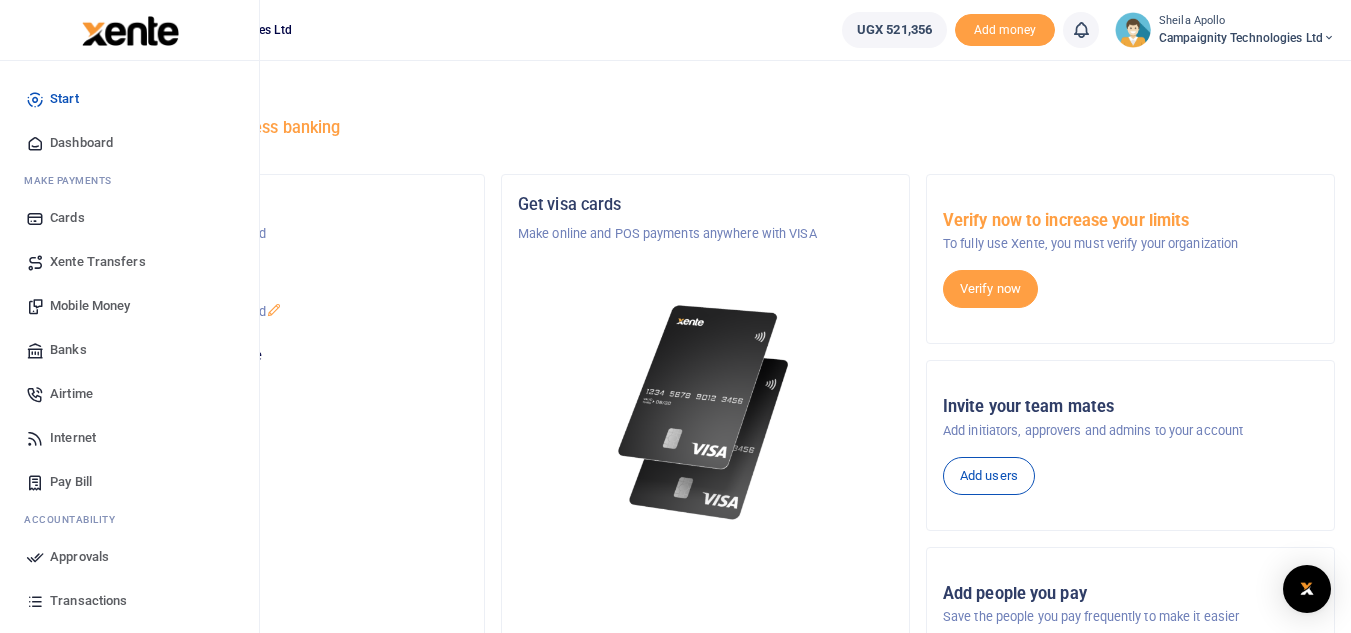 click on "Mobile Money" at bounding box center [129, 306] 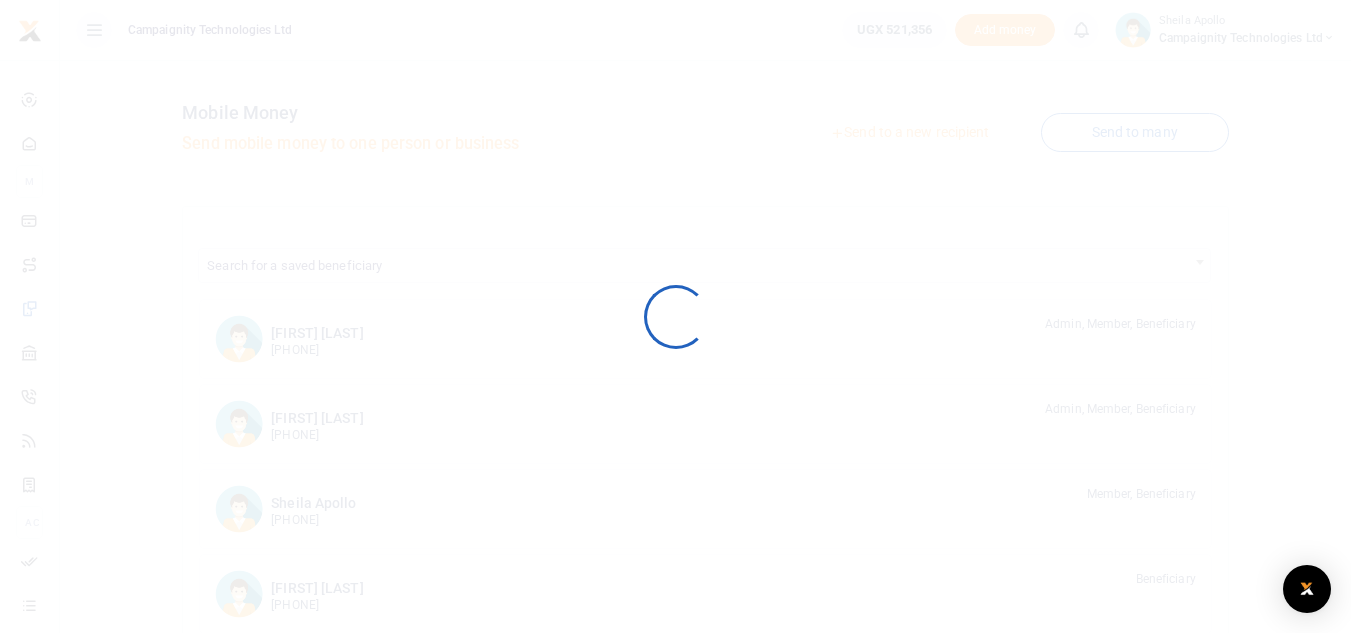 scroll, scrollTop: 0, scrollLeft: 0, axis: both 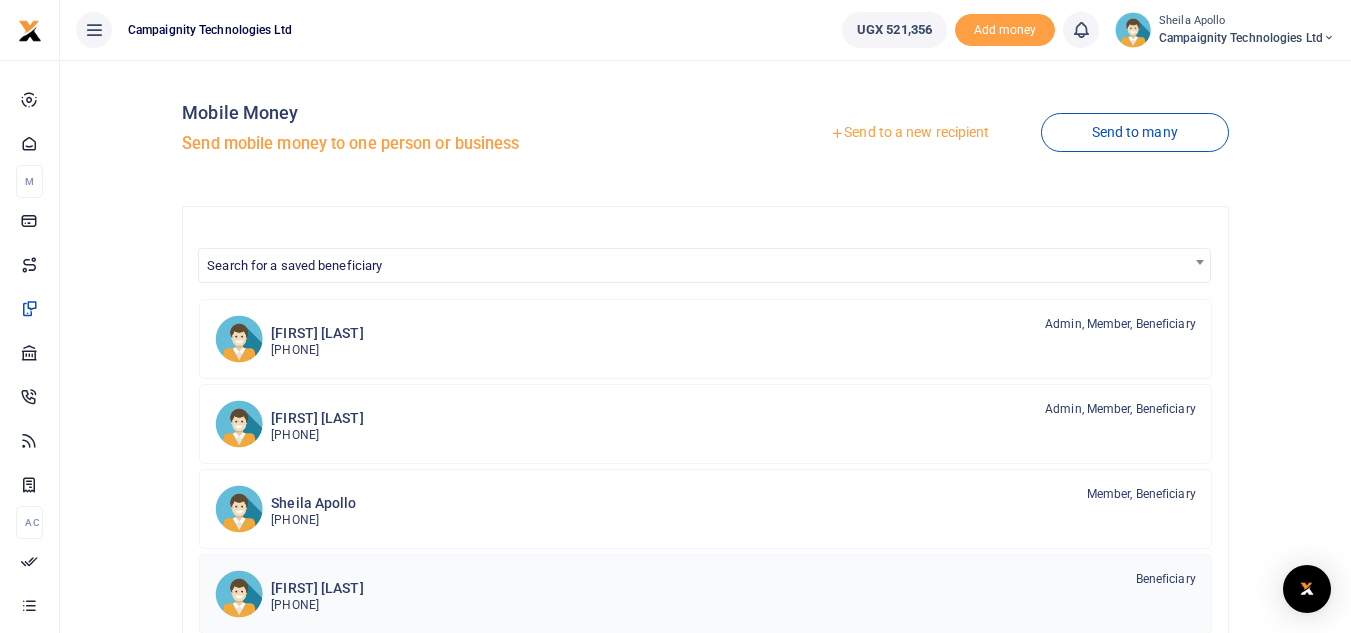 click on "[FIRST] [LAST]" at bounding box center [317, 588] 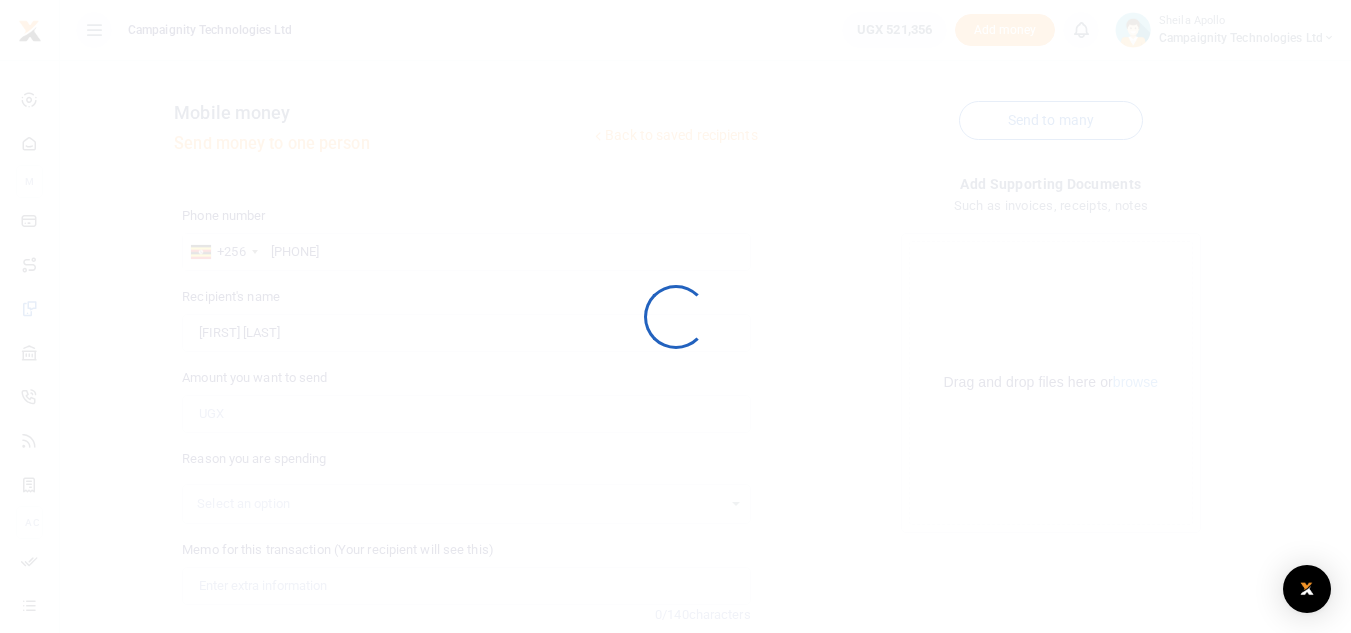 scroll, scrollTop: 0, scrollLeft: 0, axis: both 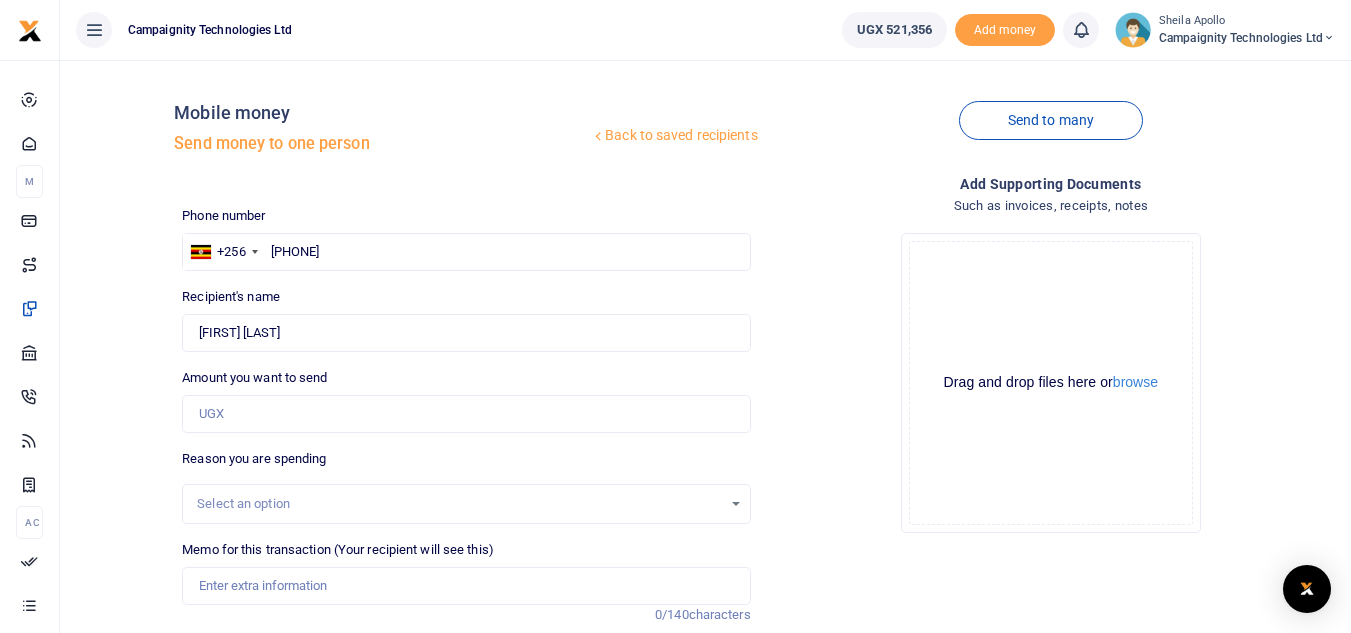click at bounding box center (675, 316) 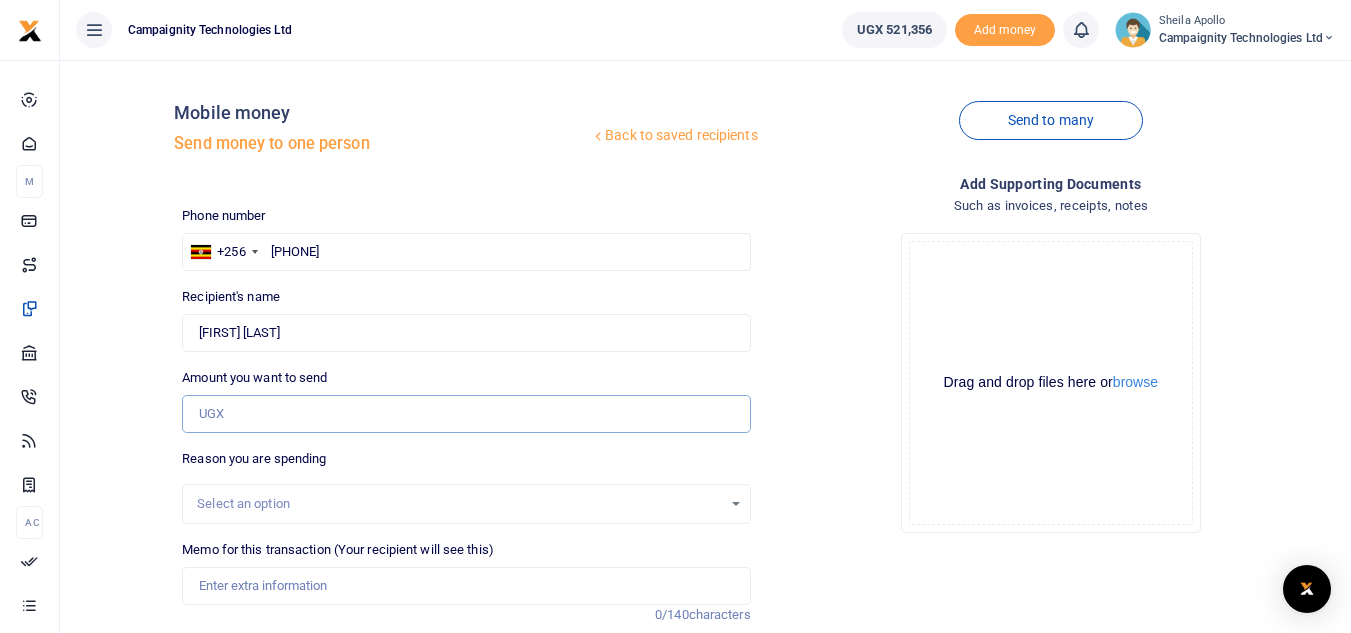click on "Amount you want to send" at bounding box center (466, 414) 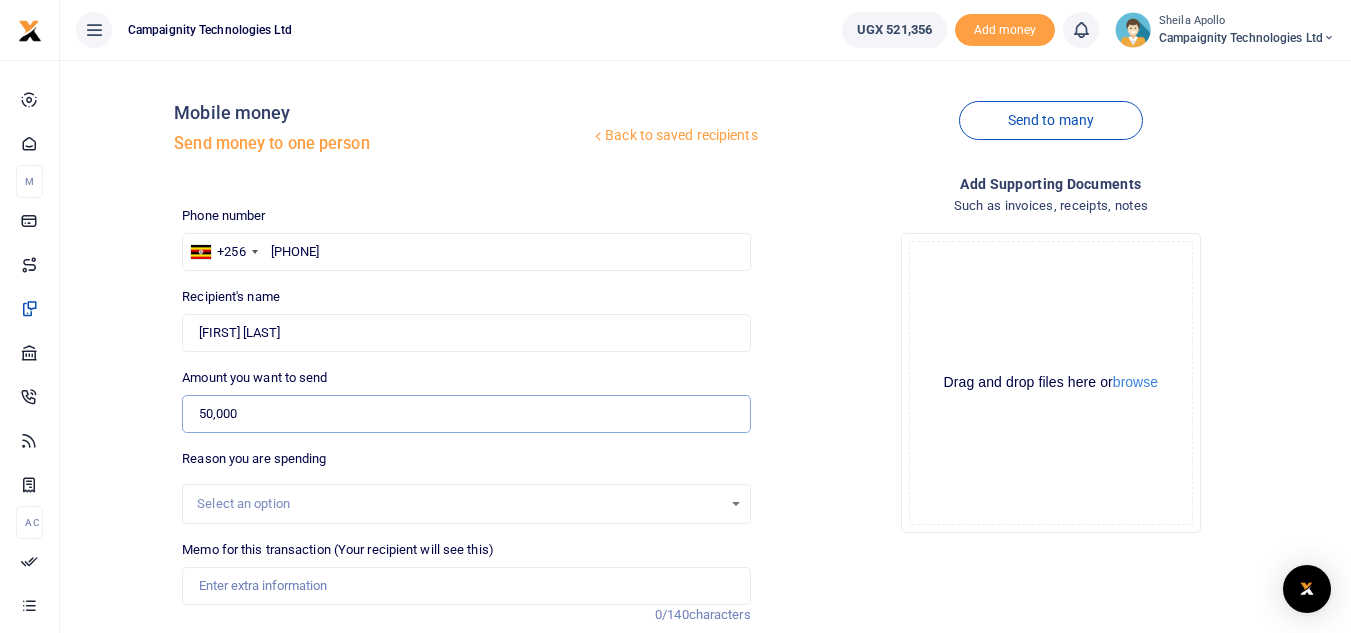 scroll, scrollTop: 196, scrollLeft: 0, axis: vertical 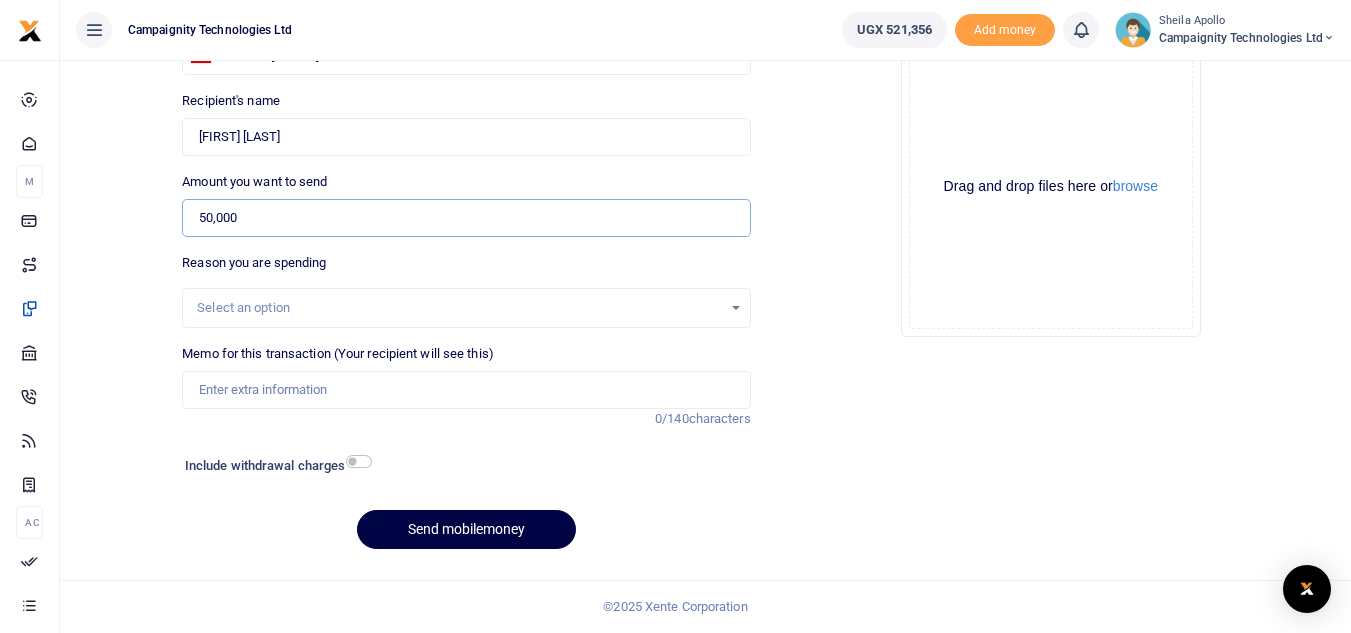 type on "50,000" 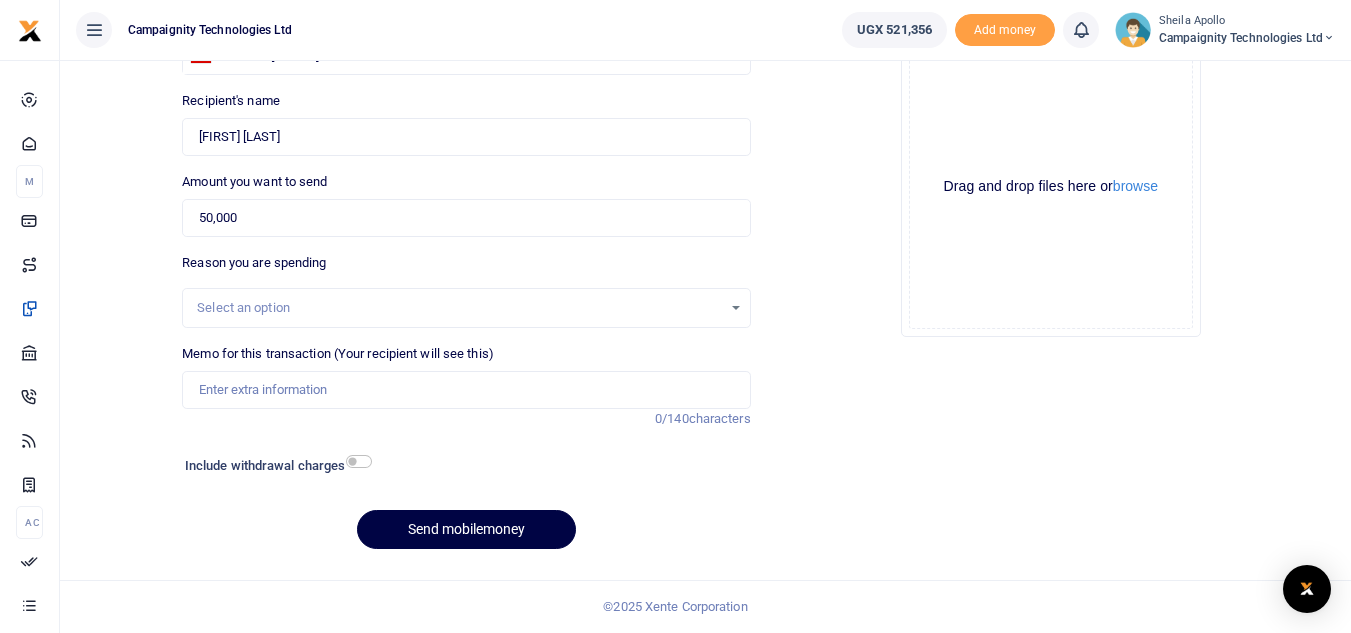click on "Memo for this transaction (Your recipient will see this)
Reason is required.
0/140  characters" at bounding box center (466, 386) 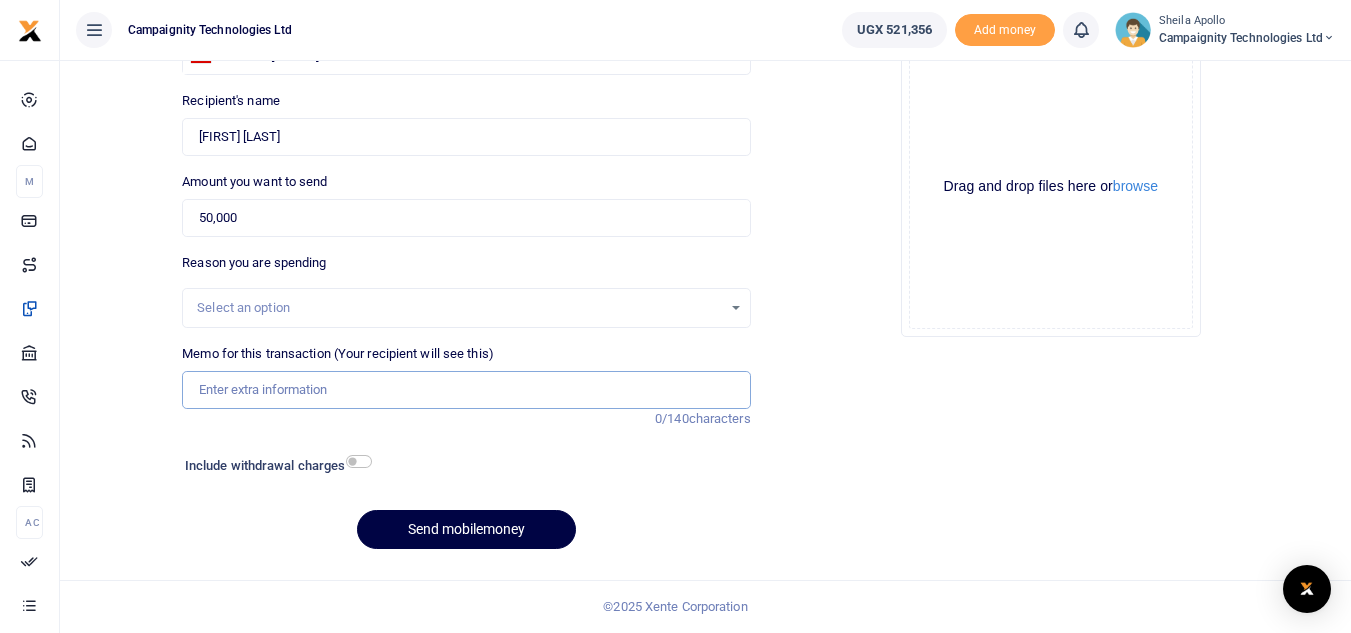 click on "Memo for this transaction (Your recipient will see this)" at bounding box center [466, 390] 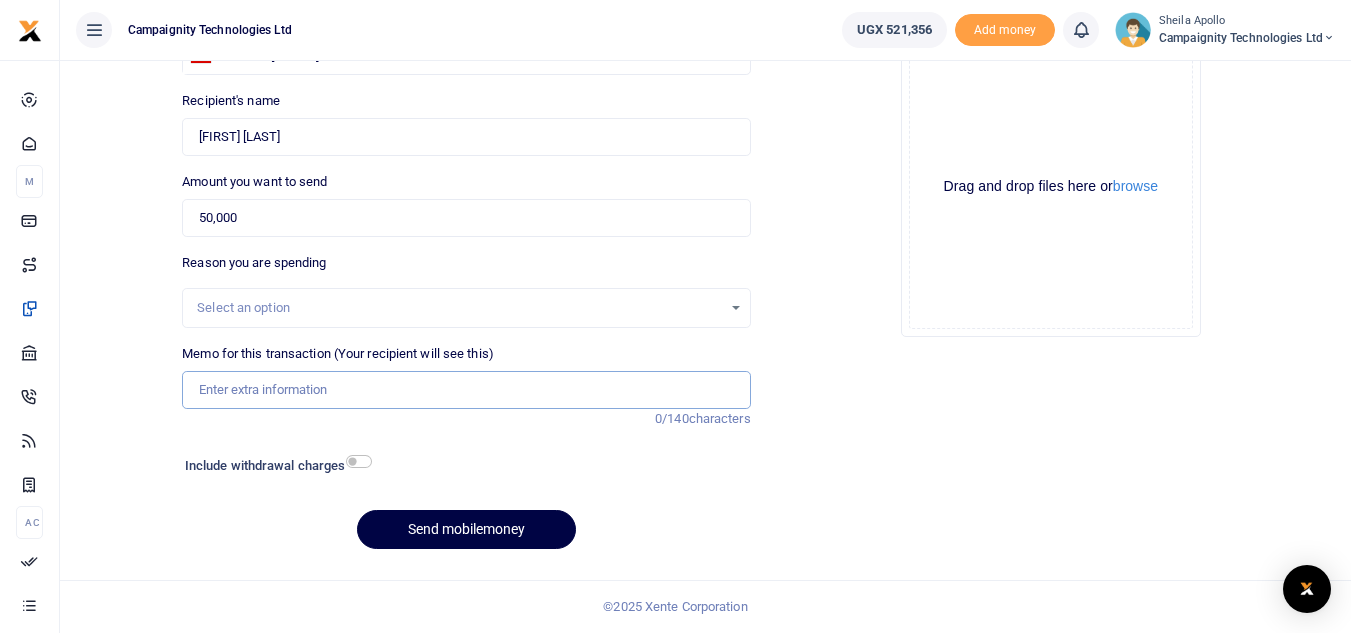 type on "Darlington Weekly Facilitation" 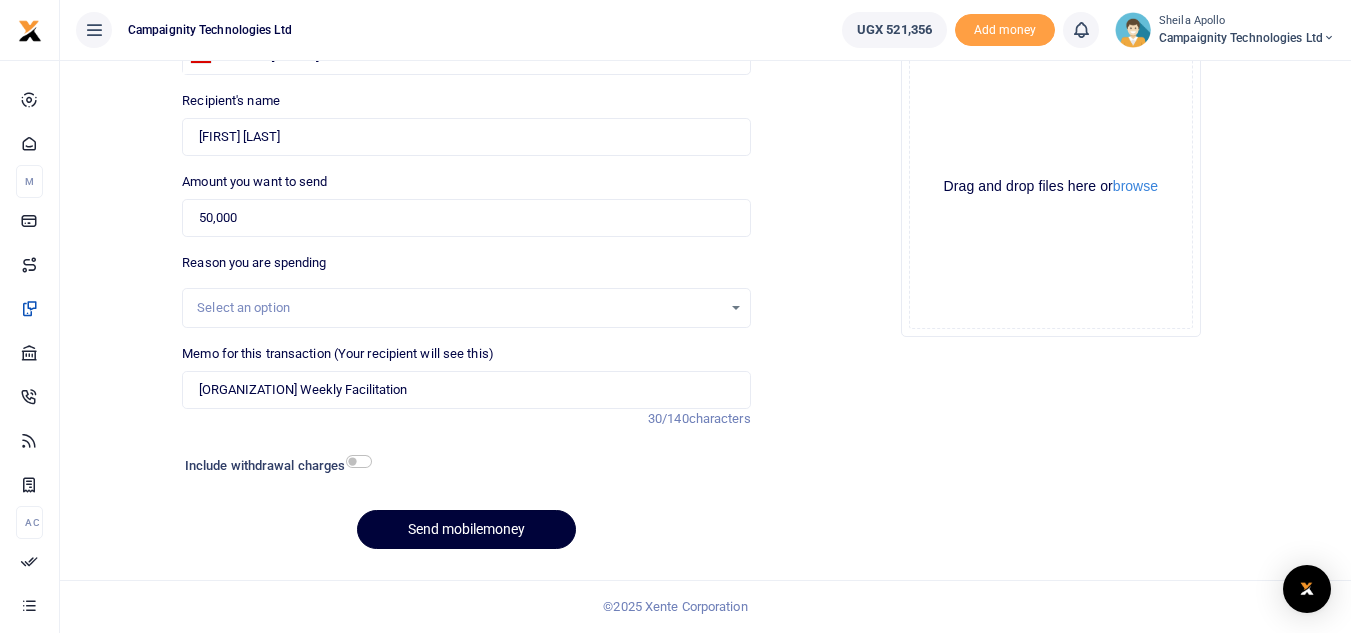 click on "Send mobilemoney" at bounding box center [466, 529] 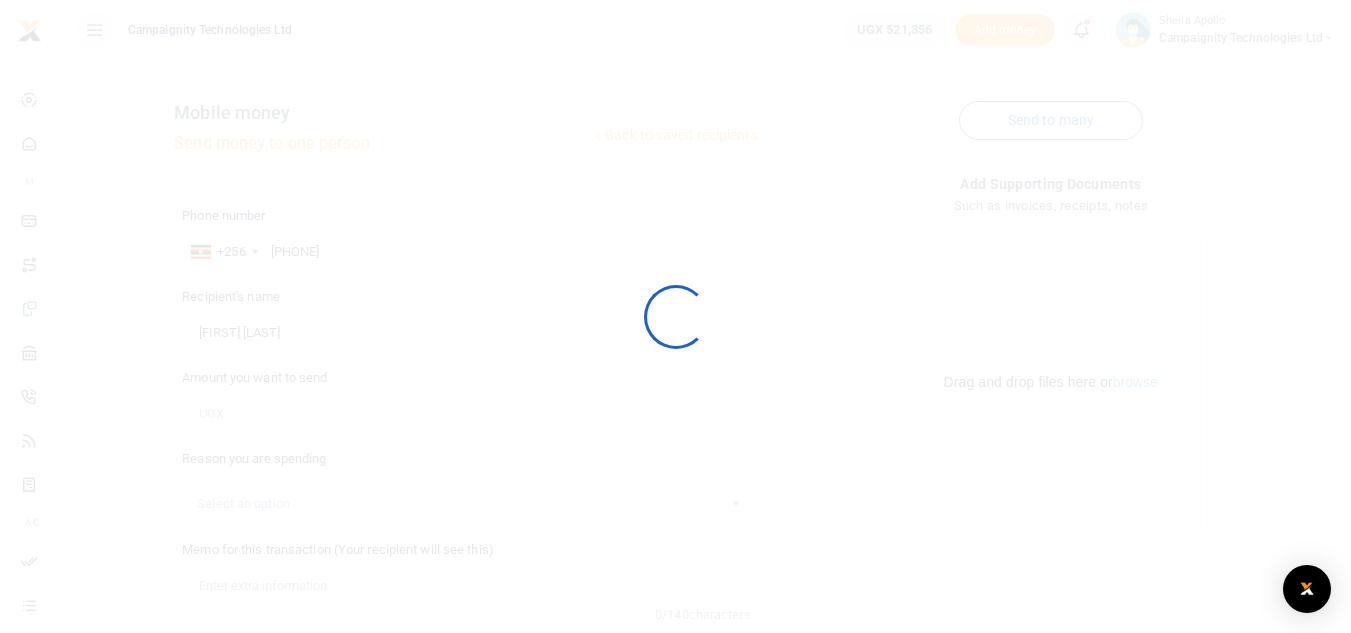 scroll, scrollTop: 196, scrollLeft: 0, axis: vertical 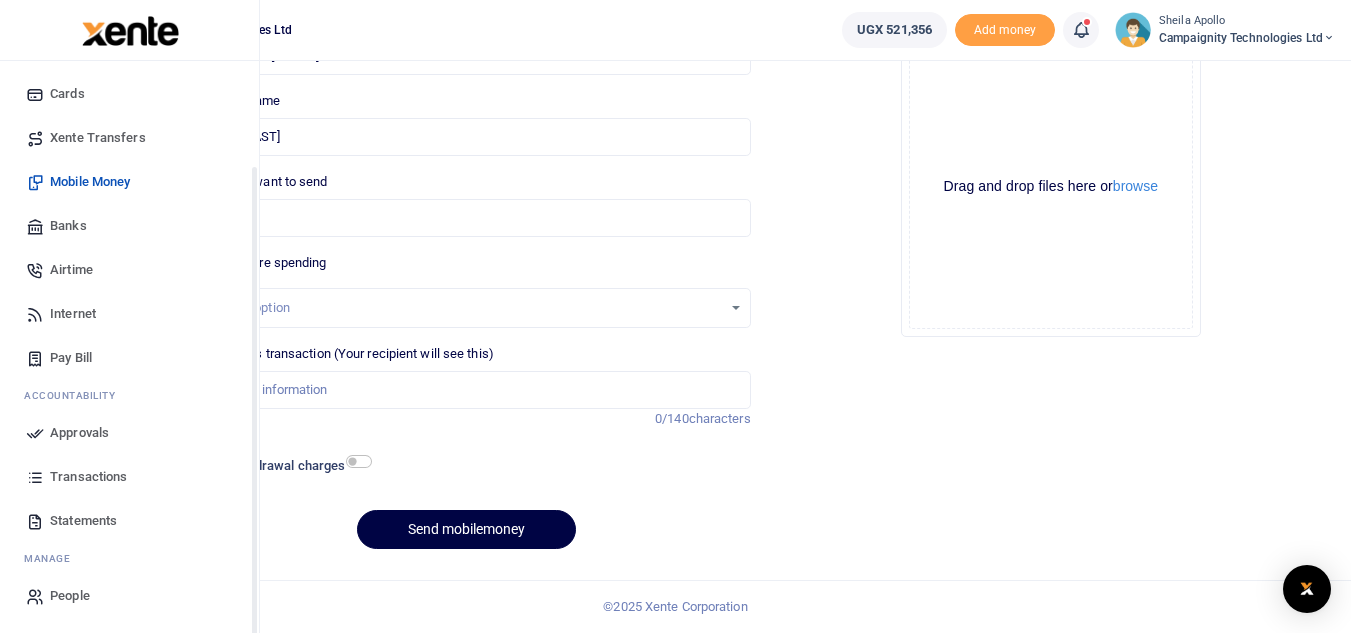click on "Start
Dashboard
M ake Payments
Cards
Xente Transfers
Mobile Money
Banks
Airtime
Internet
Pay Bill" at bounding box center (129, 285) 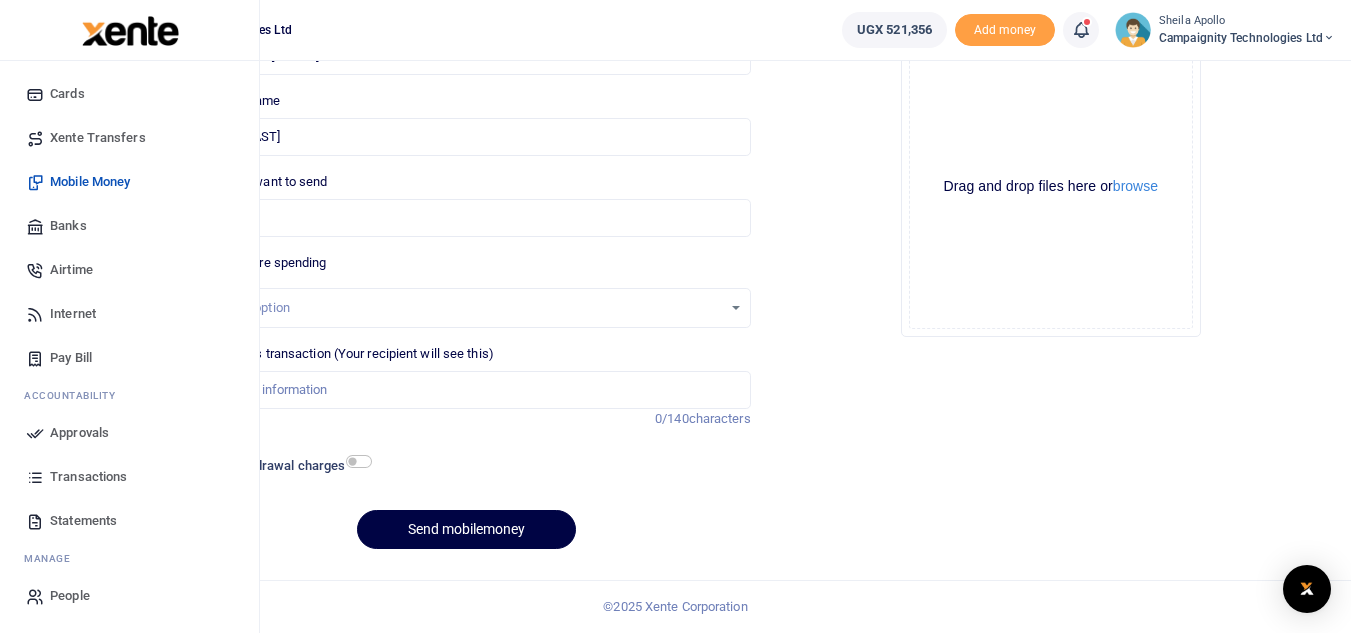 click on "Transactions" at bounding box center [88, 477] 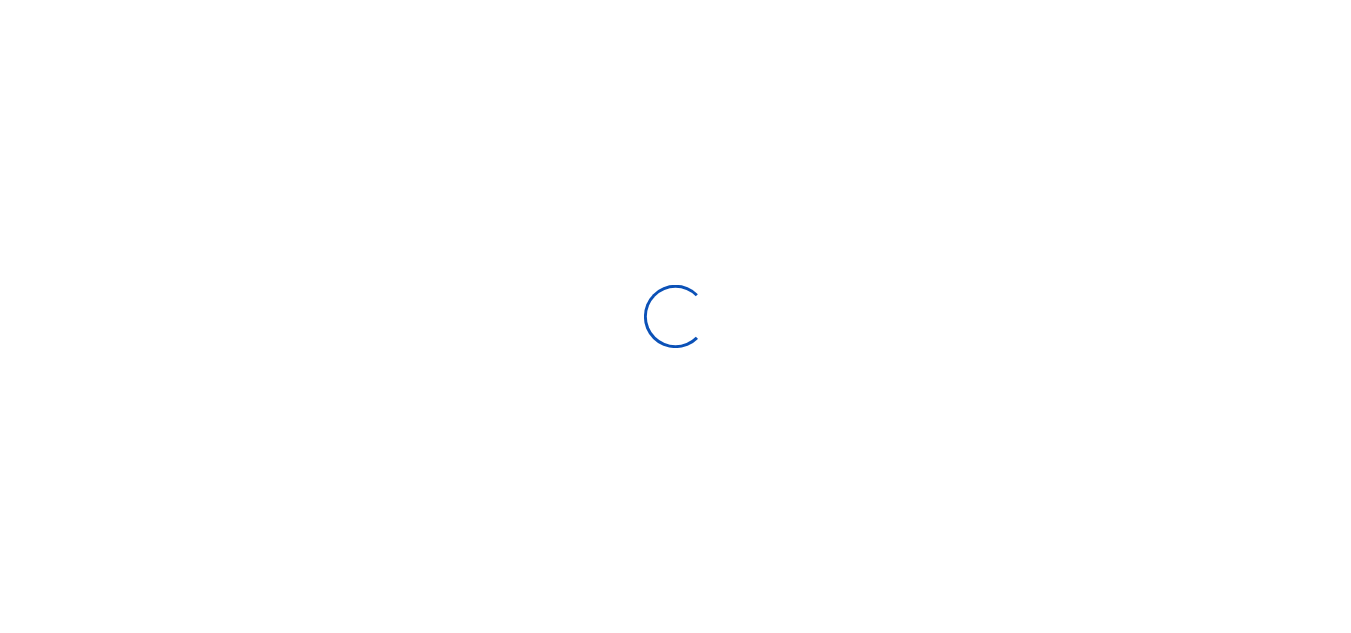 scroll, scrollTop: 0, scrollLeft: 0, axis: both 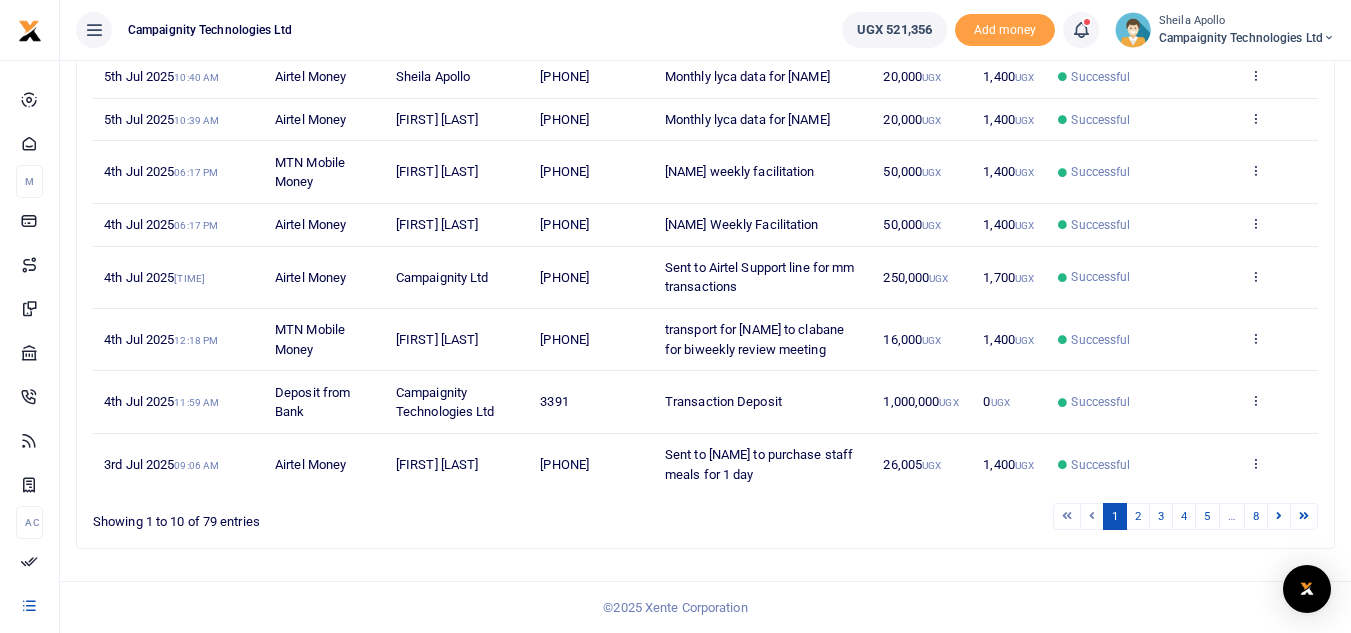 drag, startPoint x: 564, startPoint y: 463, endPoint x: 633, endPoint y: 462, distance: 69.00725 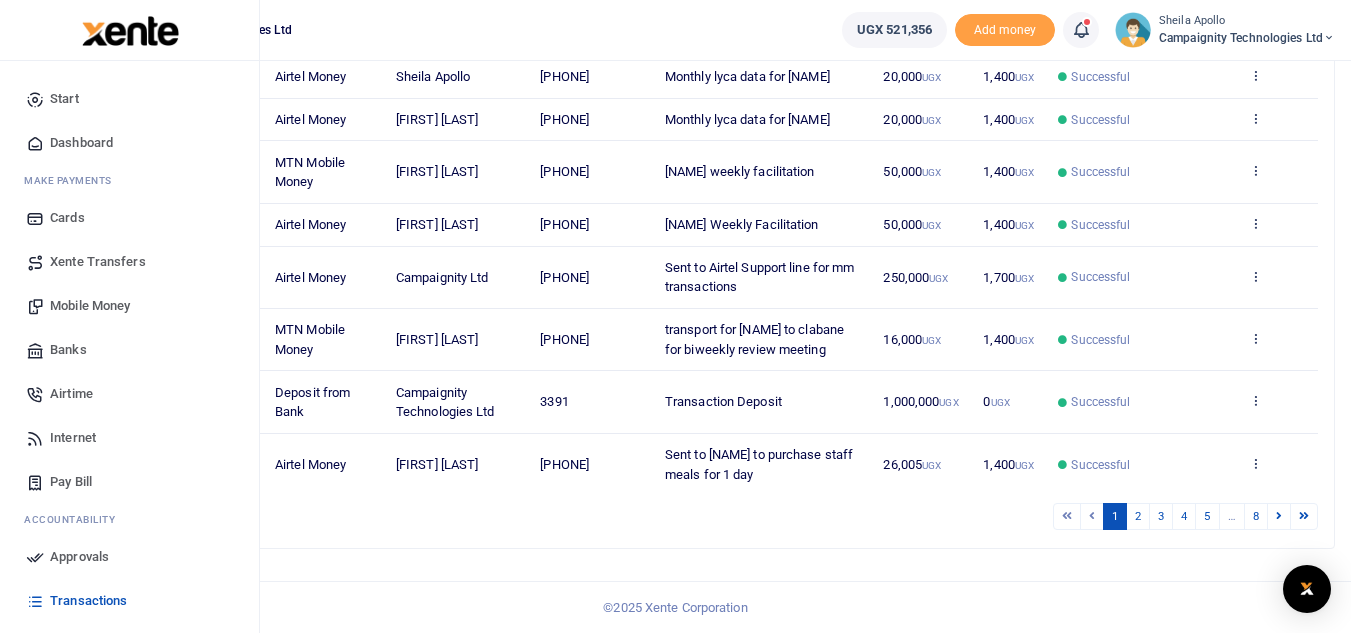 click on "Mobile Money" at bounding box center (129, 306) 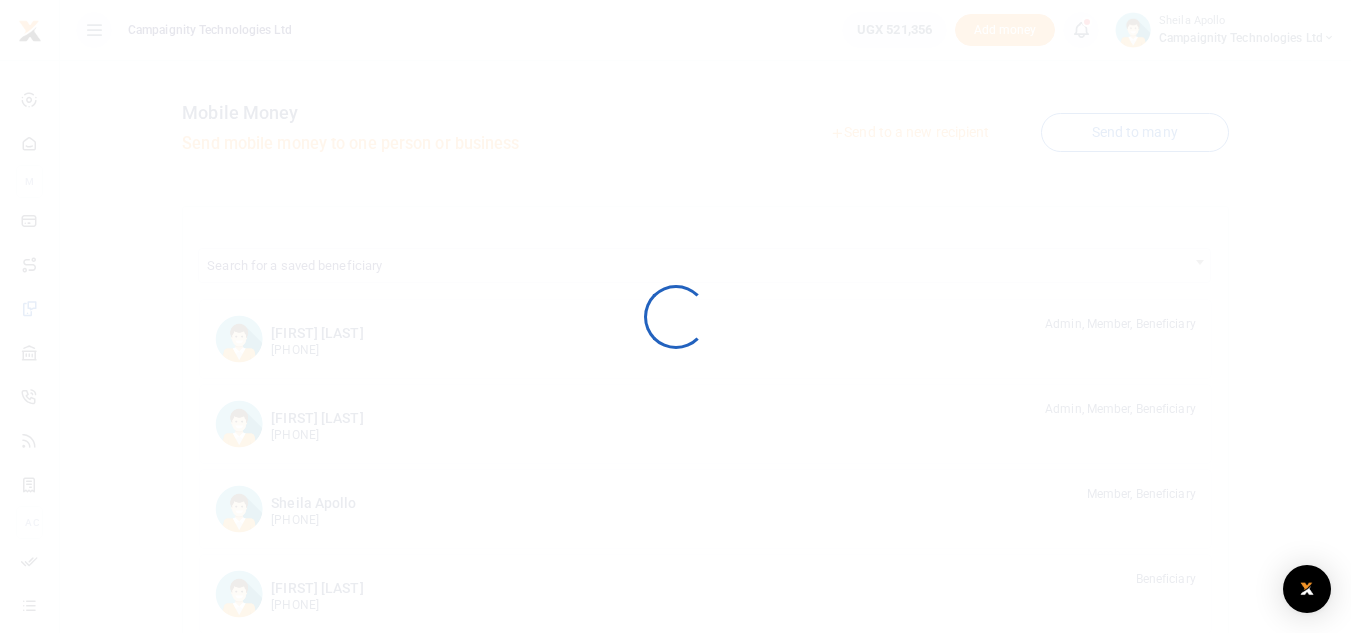 scroll, scrollTop: 0, scrollLeft: 0, axis: both 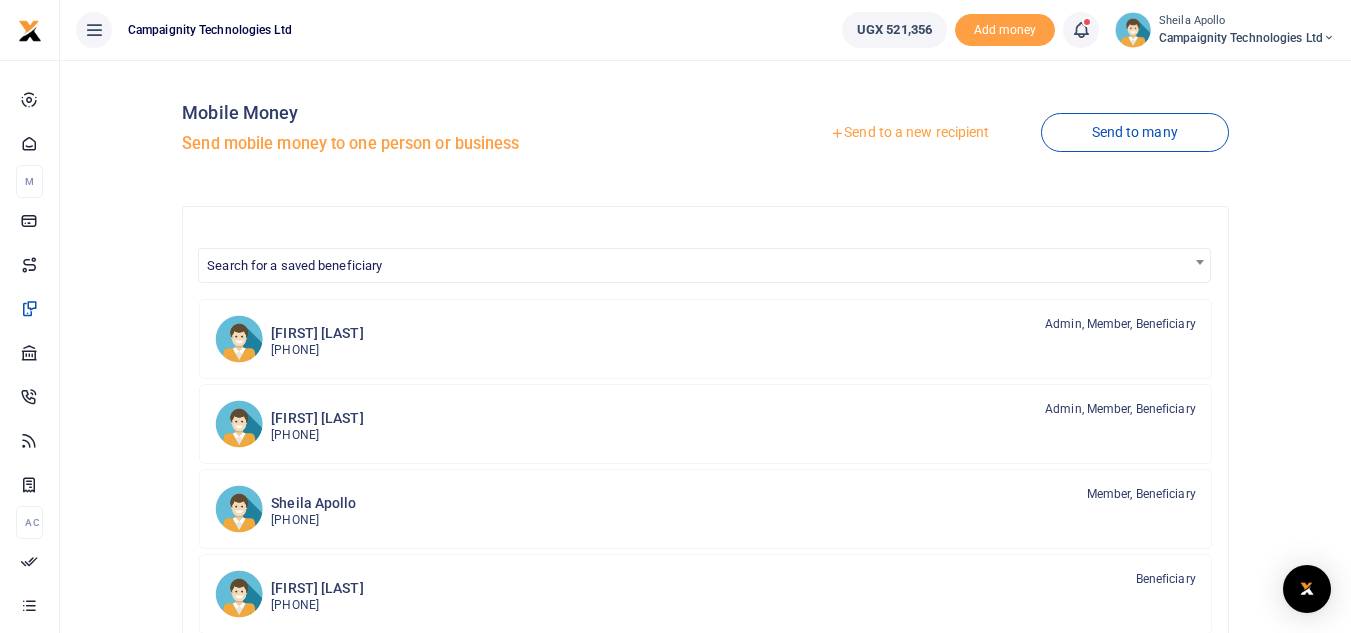 click on "Send to a new recipient" at bounding box center (909, 133) 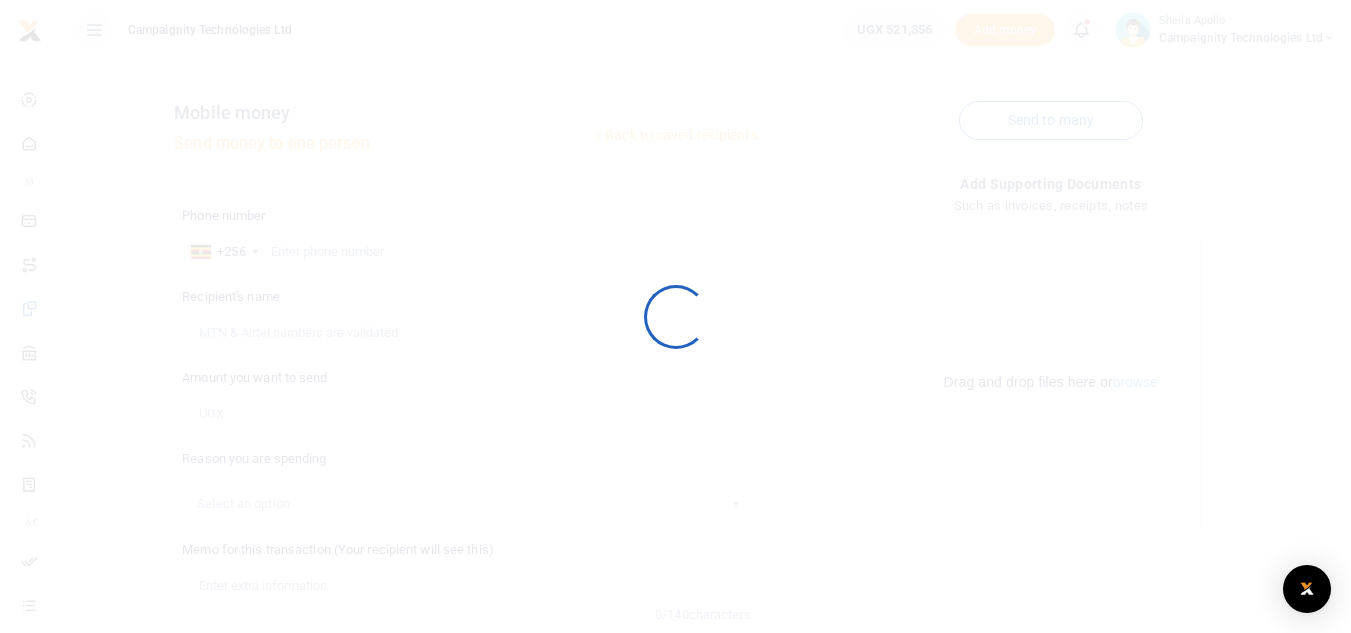 scroll, scrollTop: 0, scrollLeft: 0, axis: both 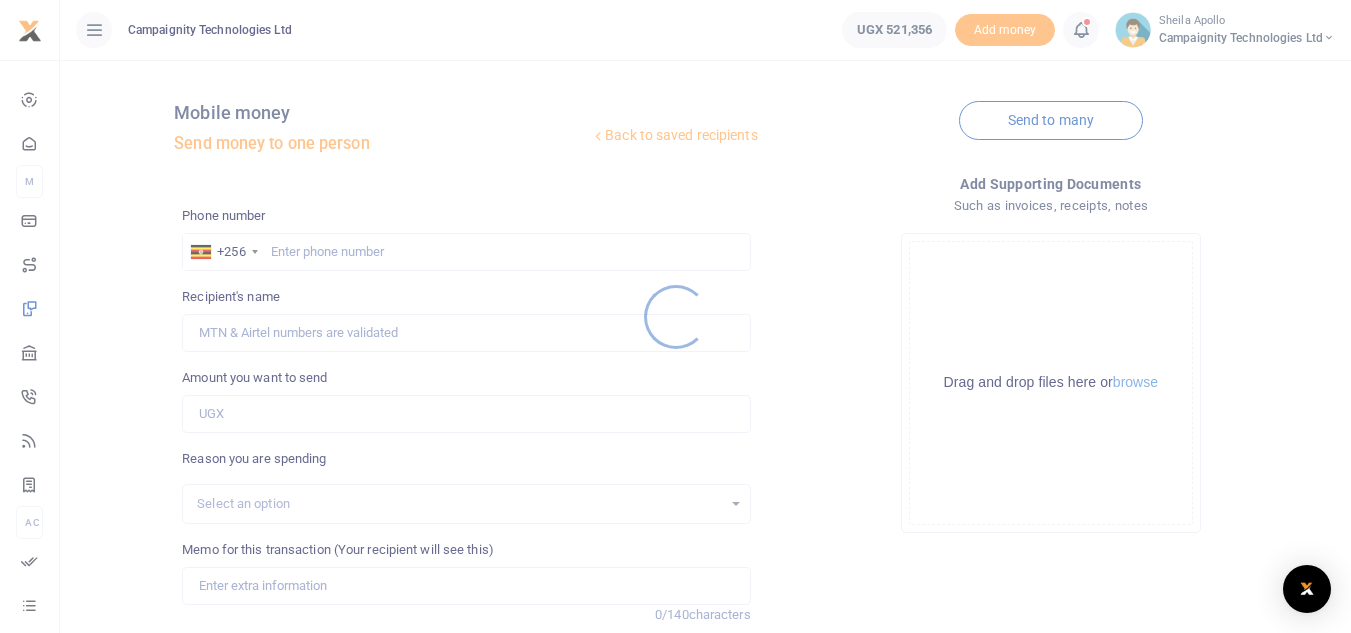 click at bounding box center [675, 316] 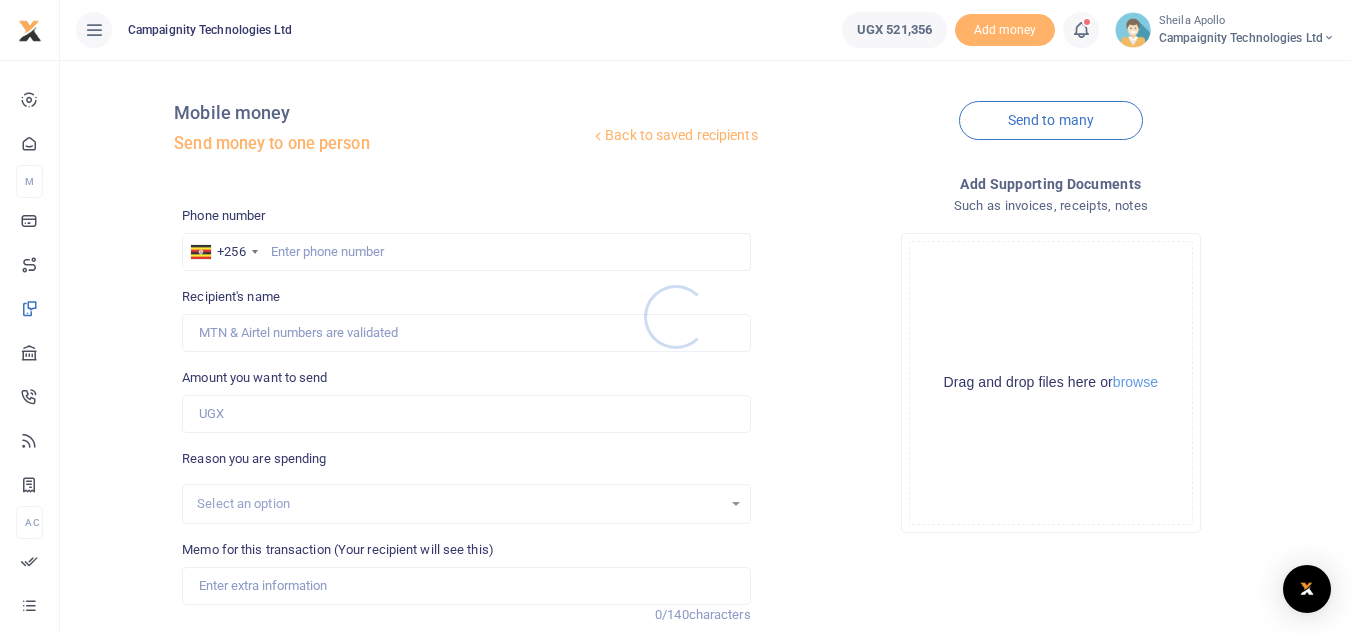 click at bounding box center (675, 316) 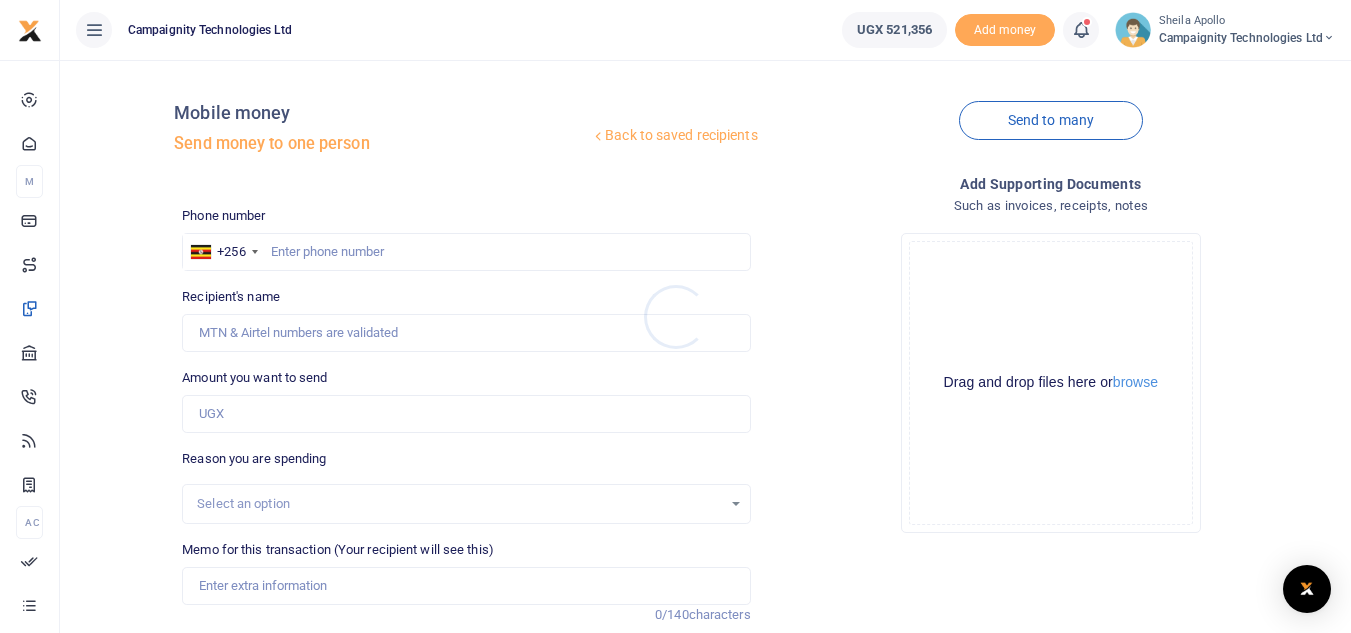 click at bounding box center [675, 316] 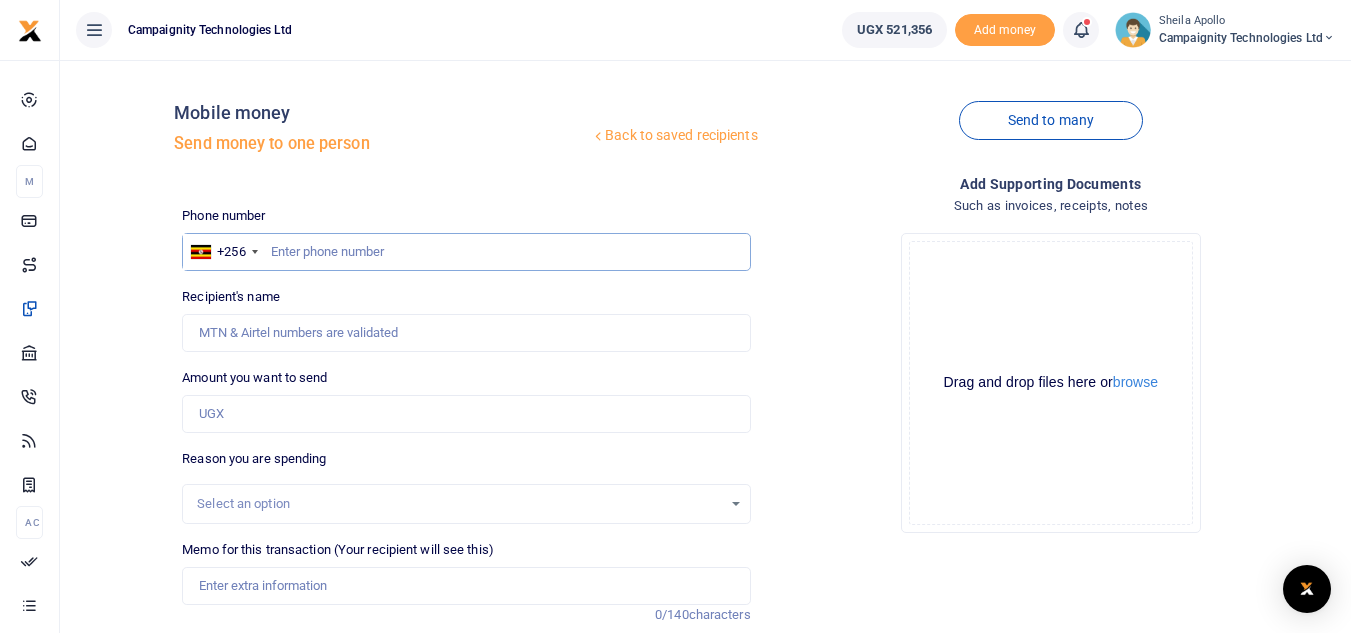click at bounding box center [466, 252] 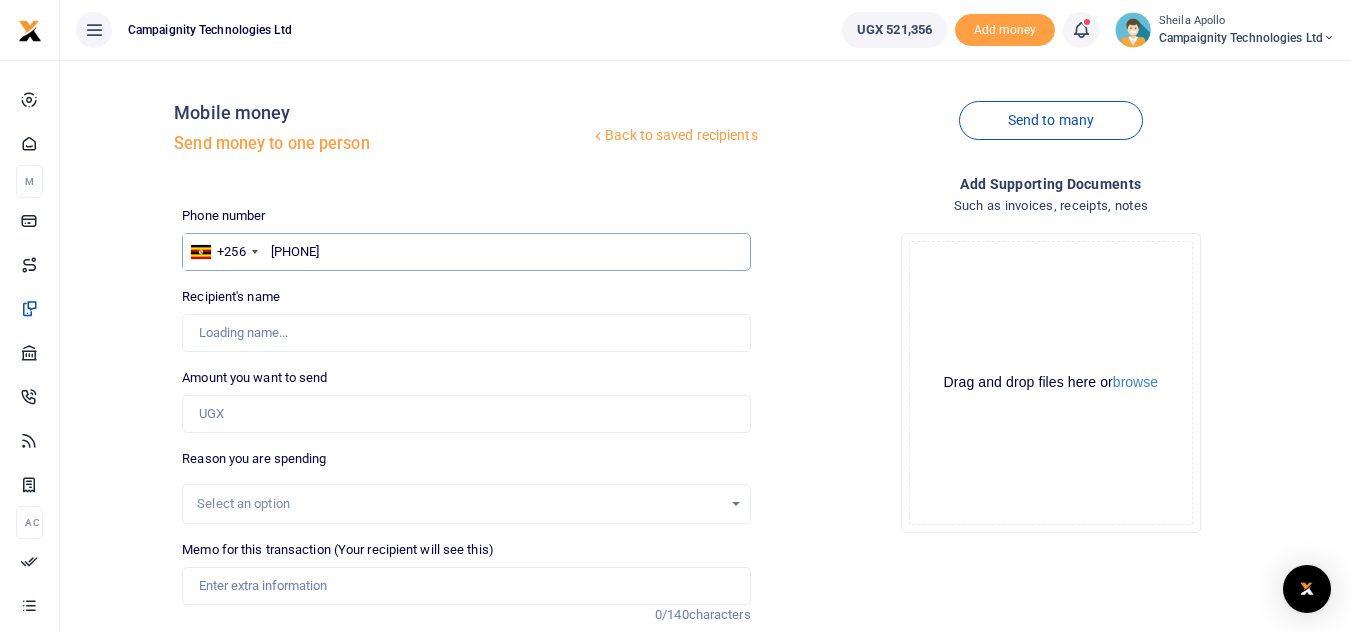 type on "706860578" 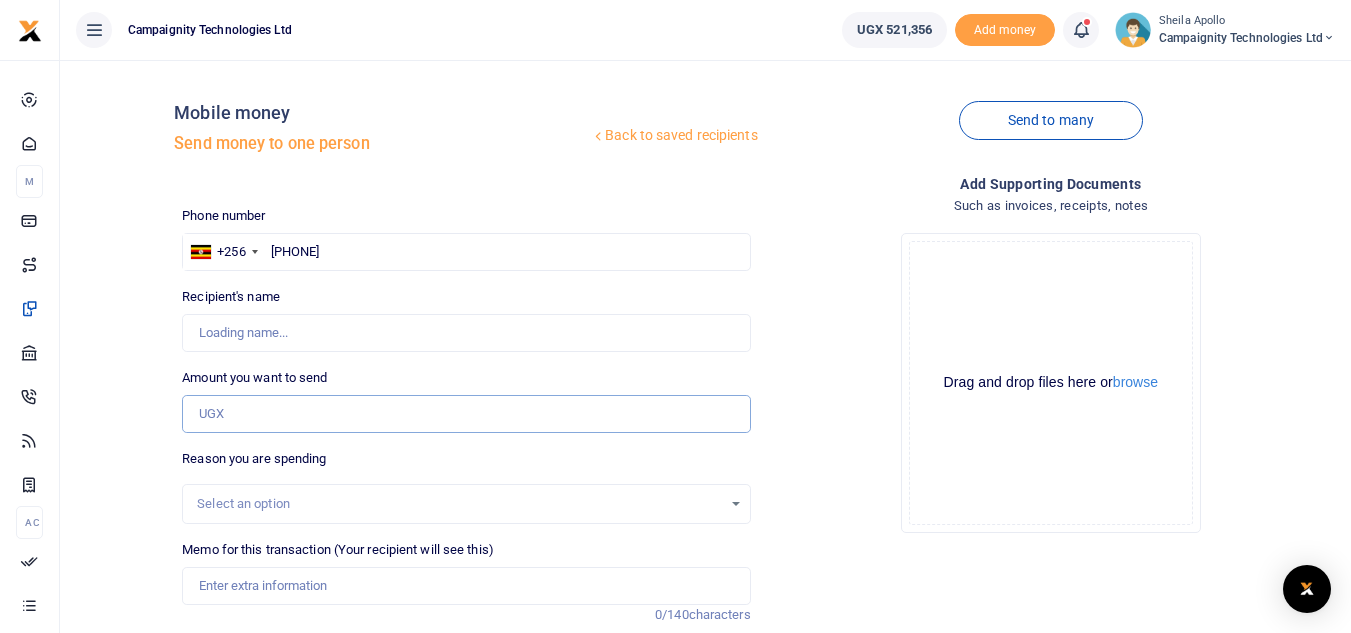click on "Amount you want to send" at bounding box center (466, 414) 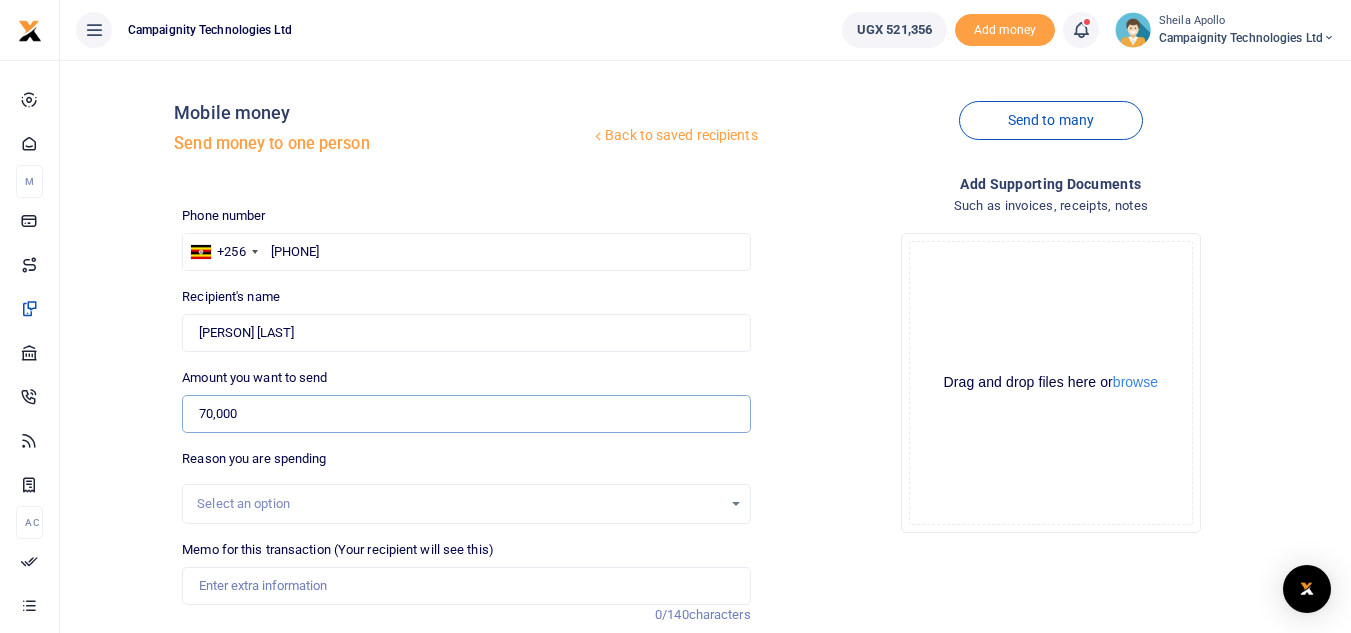 type on "70,000" 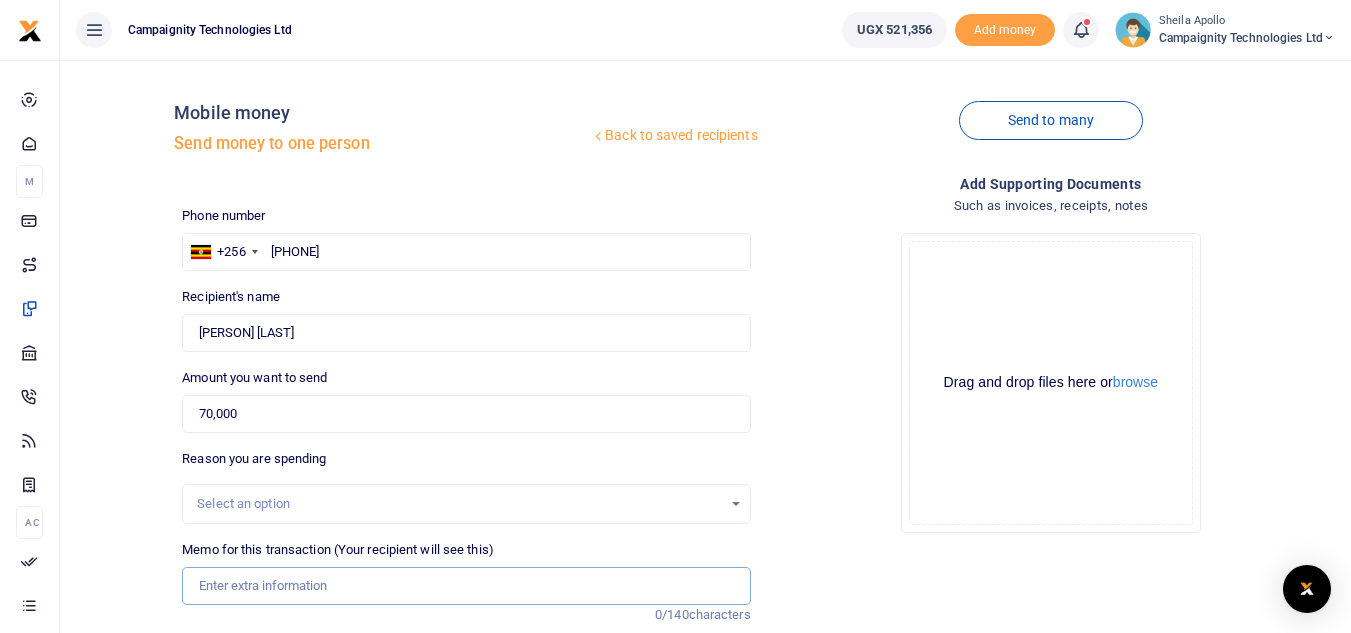 click on "Memo for this transaction (Your recipient will see this)" at bounding box center (466, 586) 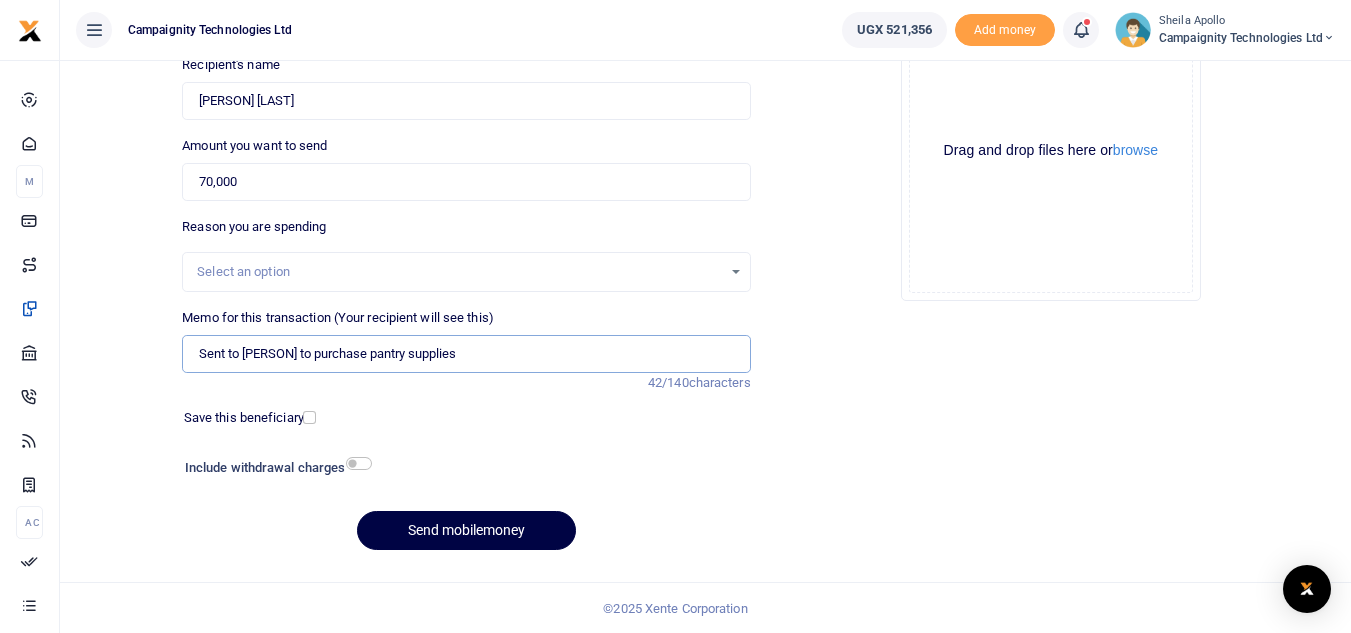 scroll, scrollTop: 233, scrollLeft: 0, axis: vertical 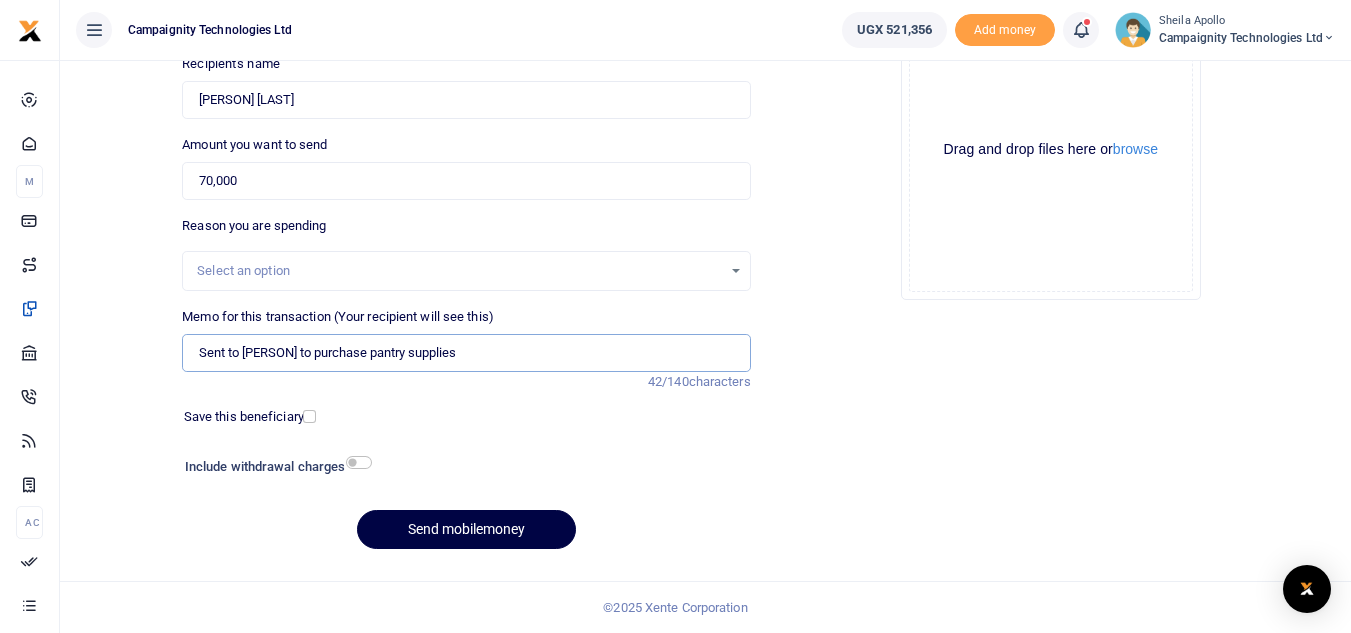 click on "Sent to Sharon to purchase pantry supplies" at bounding box center (466, 353) 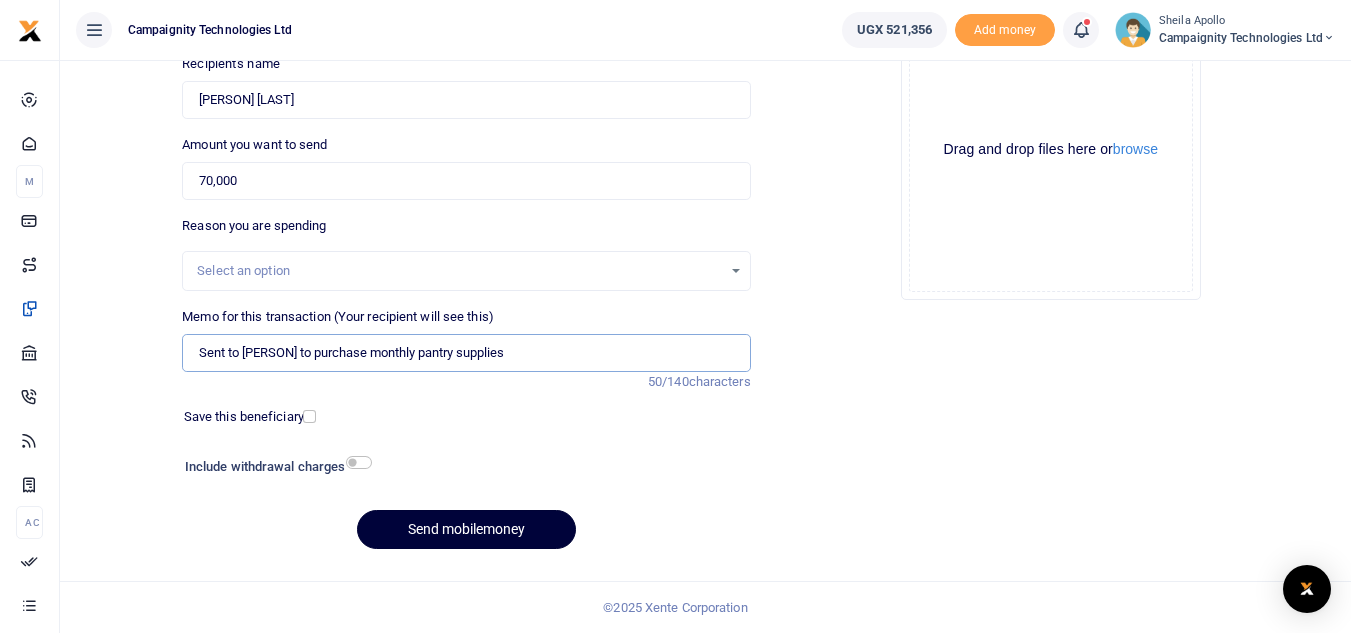 type on "Sent to [FIRST] to purchase monthly pantry supplies" 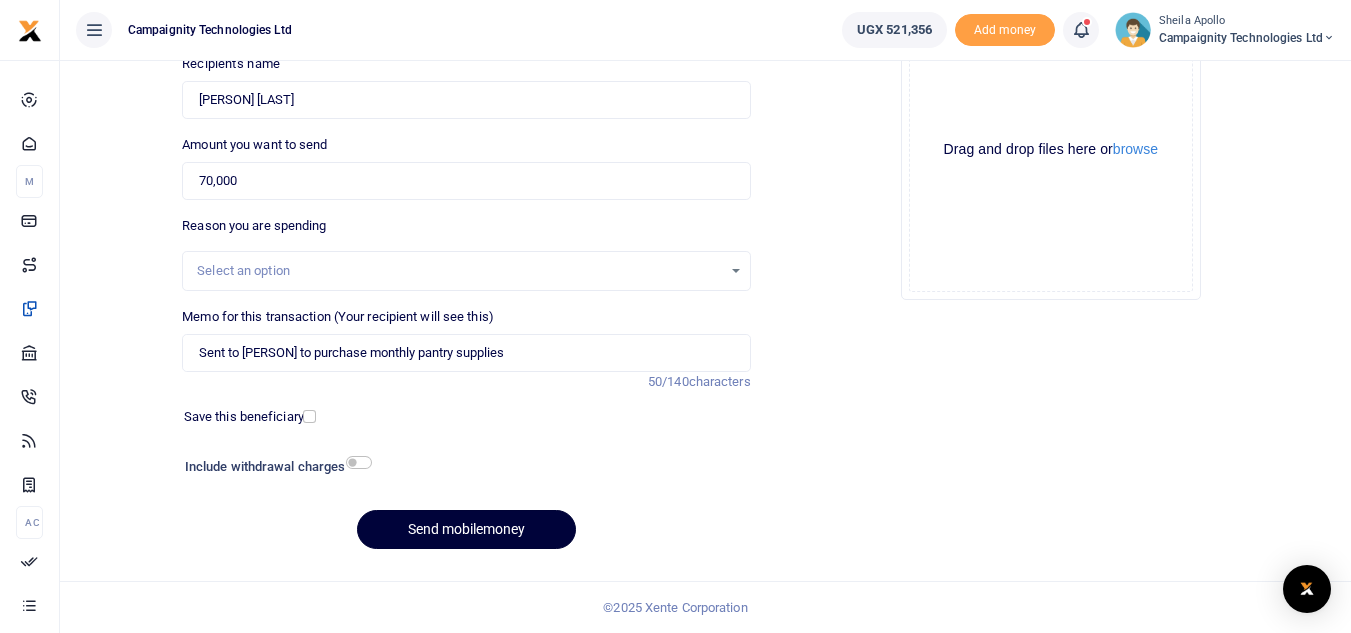 click on "Send mobilemoney" at bounding box center [466, 529] 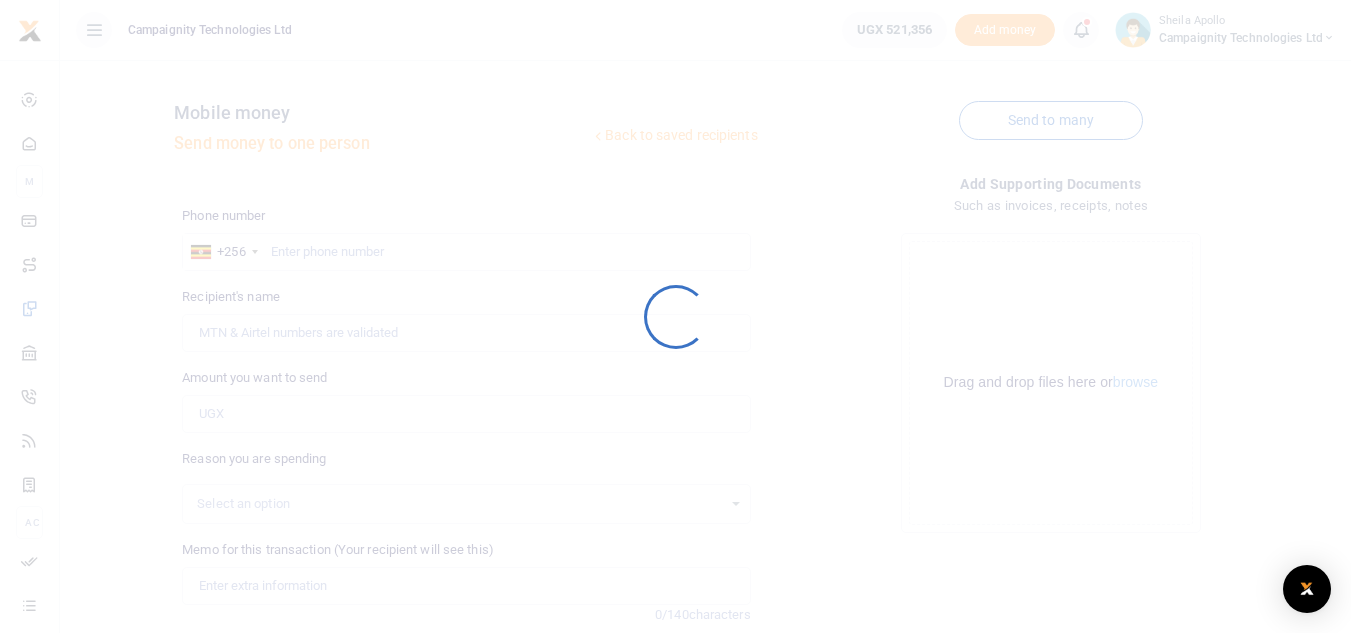 scroll, scrollTop: 233, scrollLeft: 0, axis: vertical 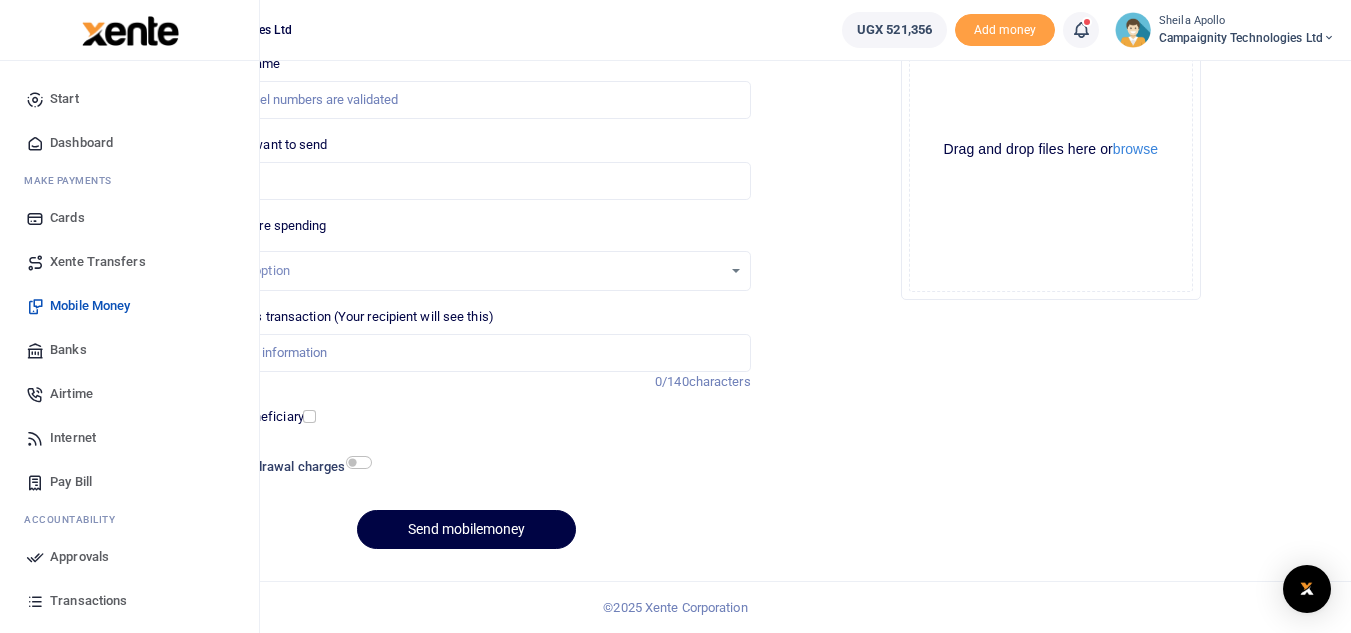 click on "Approvals" at bounding box center (79, 557) 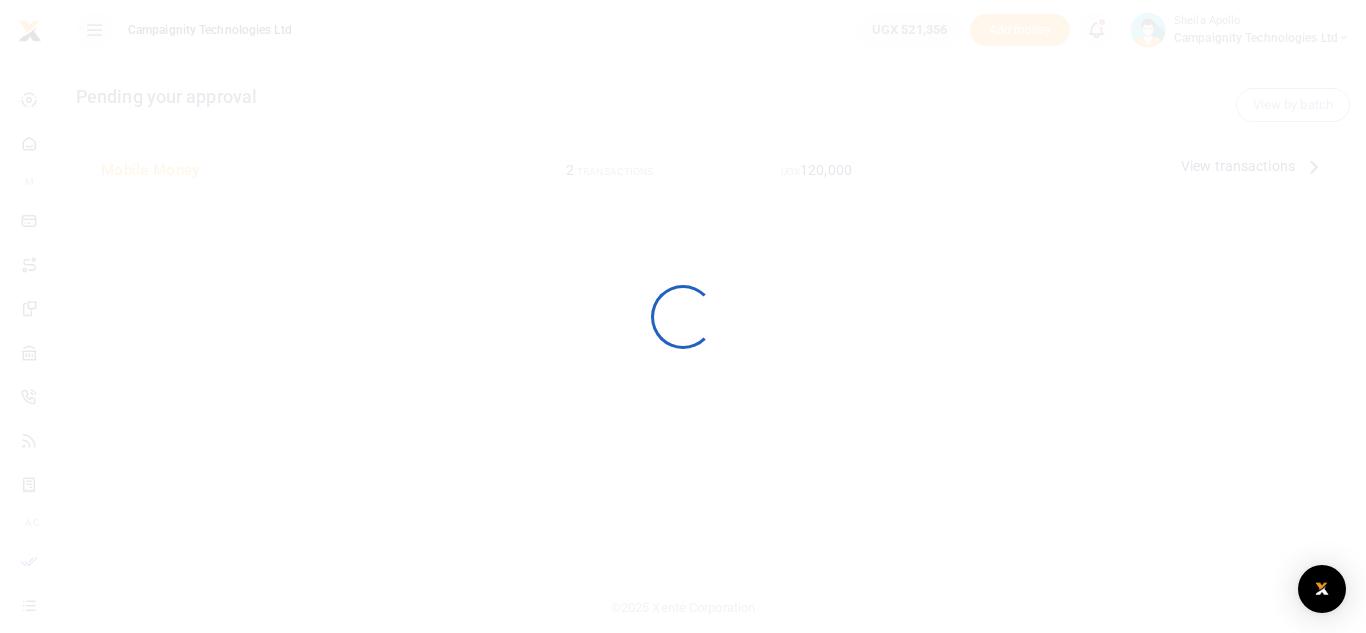 scroll, scrollTop: 0, scrollLeft: 0, axis: both 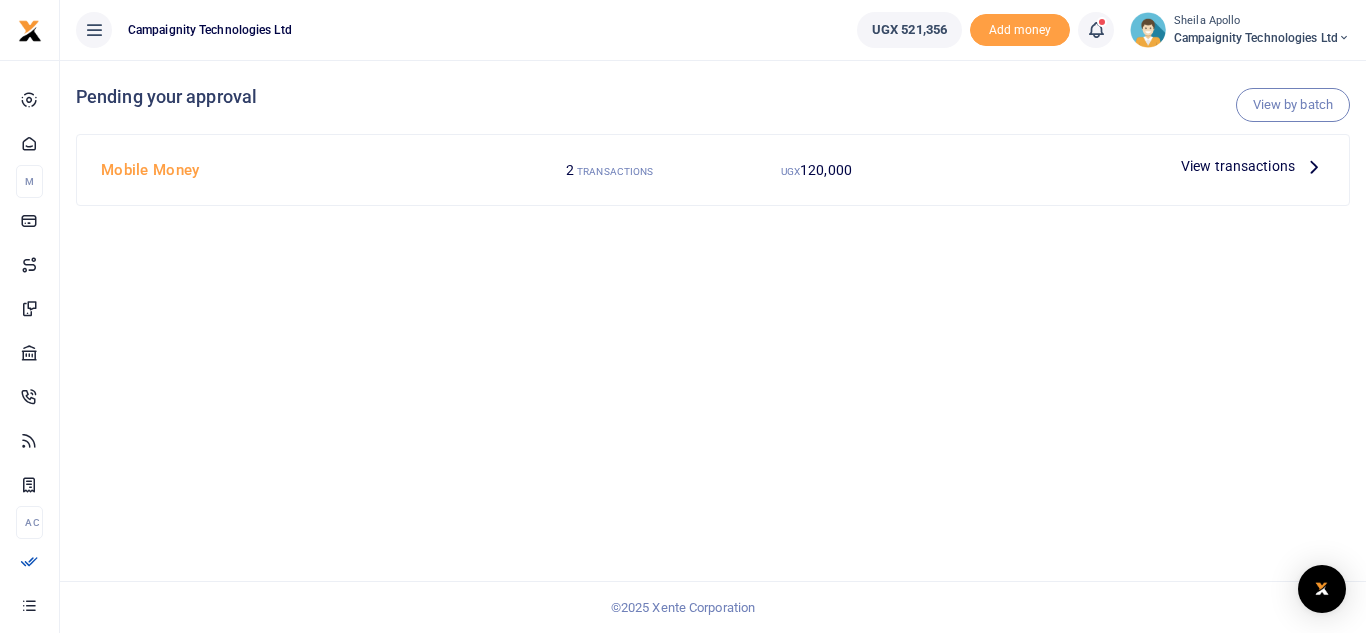 click on "View transactions" at bounding box center (1238, 166) 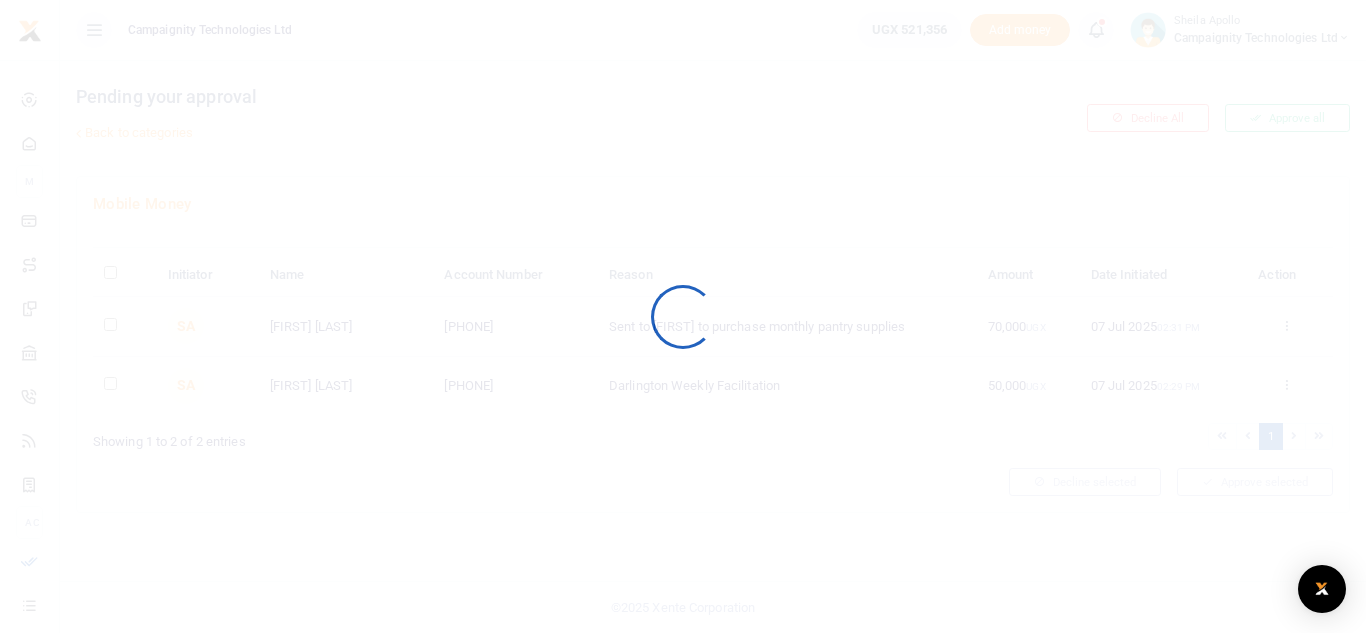 scroll, scrollTop: 0, scrollLeft: 0, axis: both 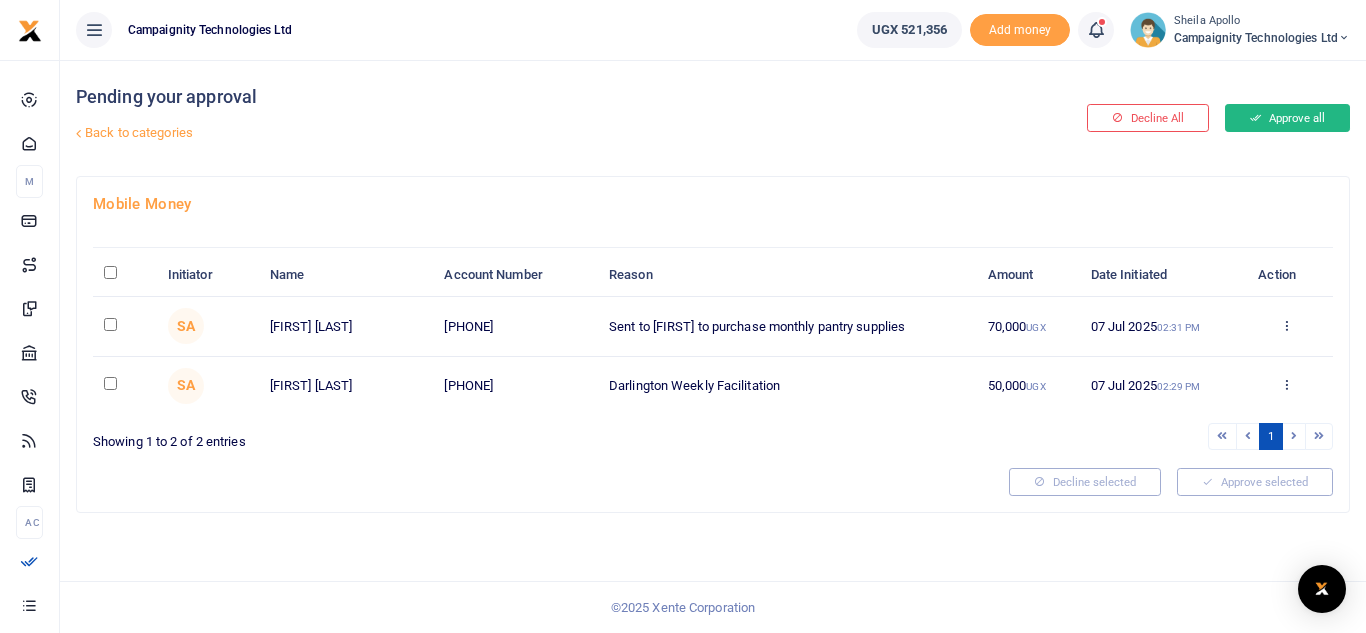 click on "Approve all" at bounding box center [1287, 118] 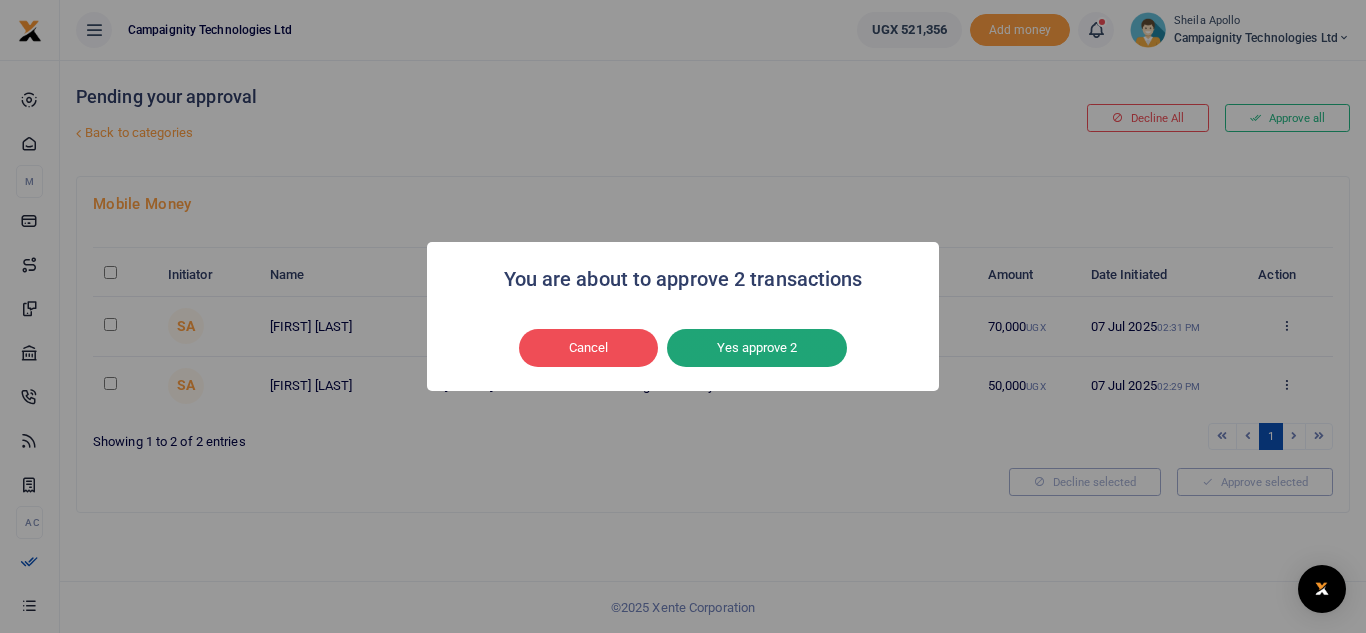click on "Yes approve 2" at bounding box center (757, 348) 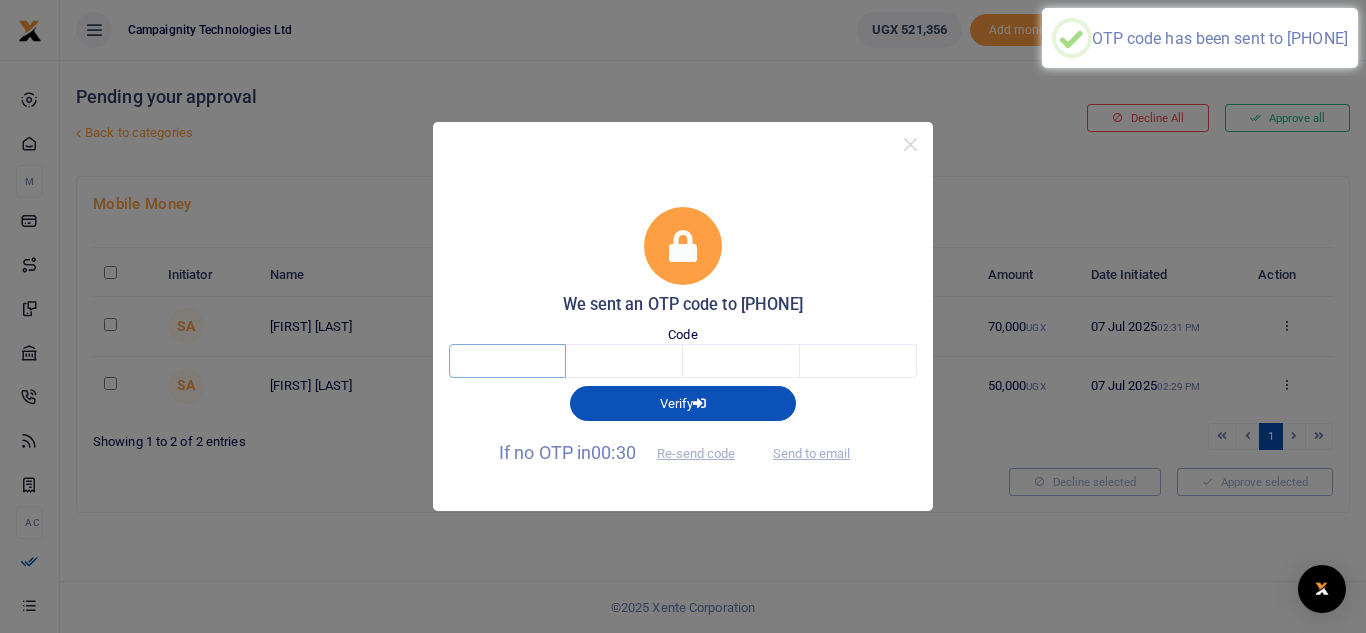 click at bounding box center [507, 361] 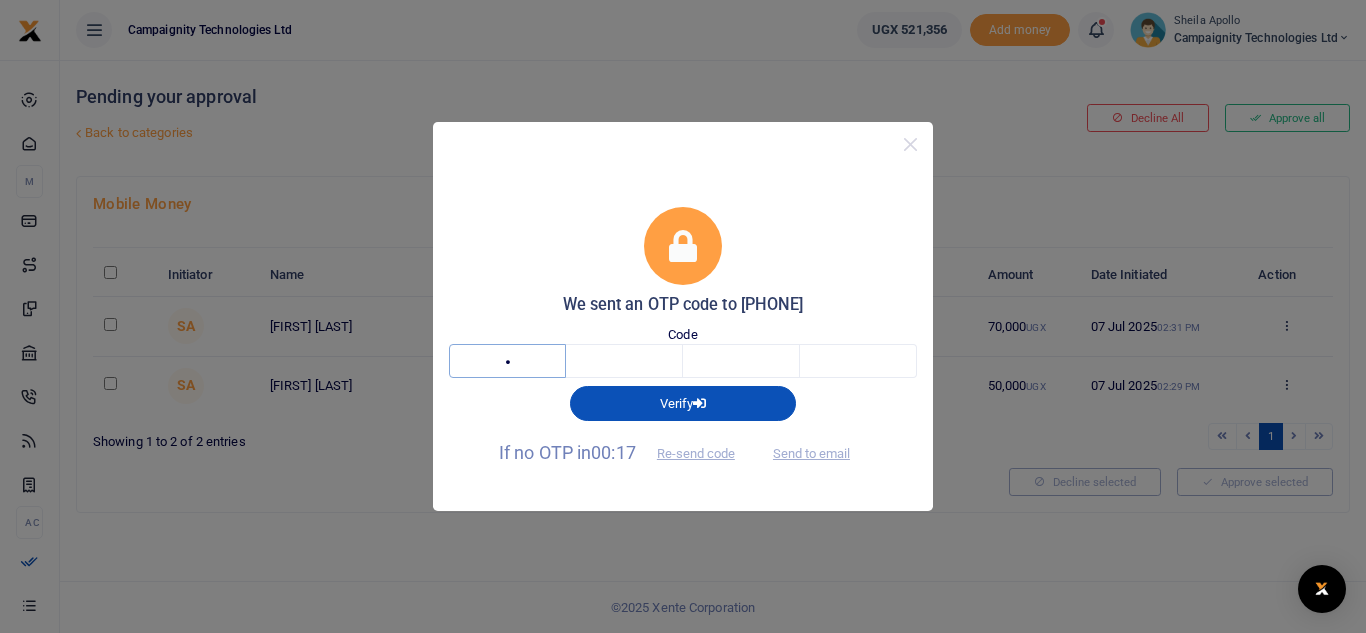 type on "6" 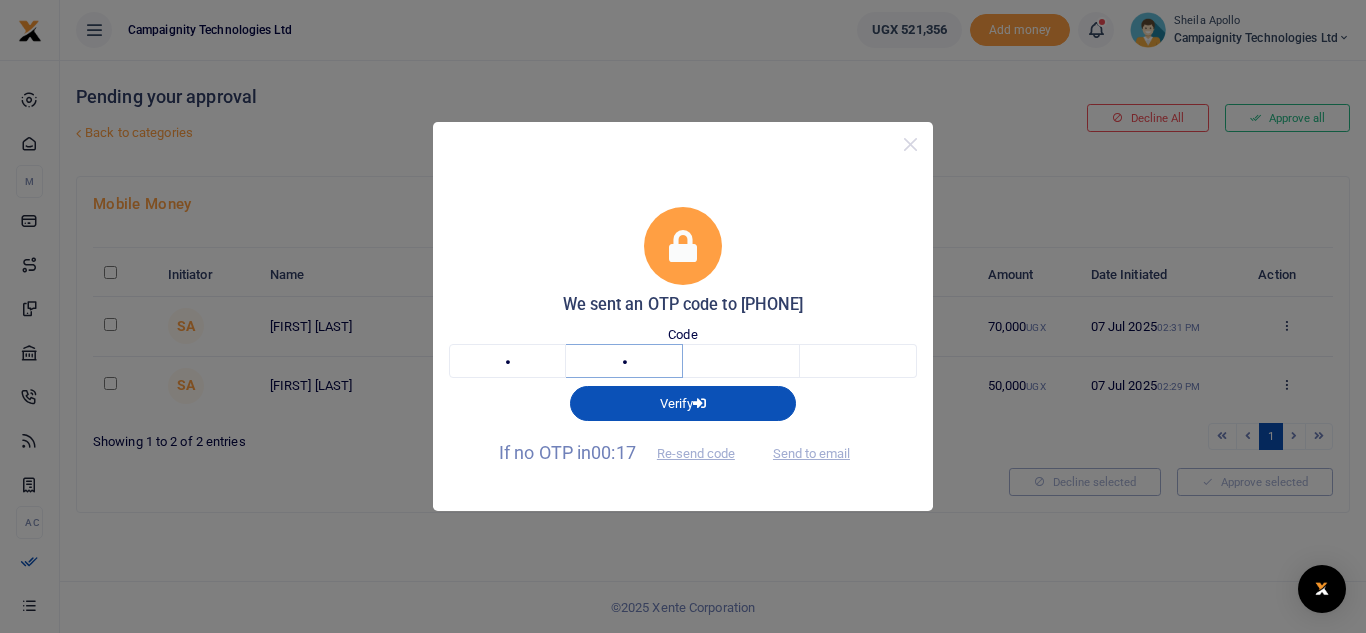 type on "6" 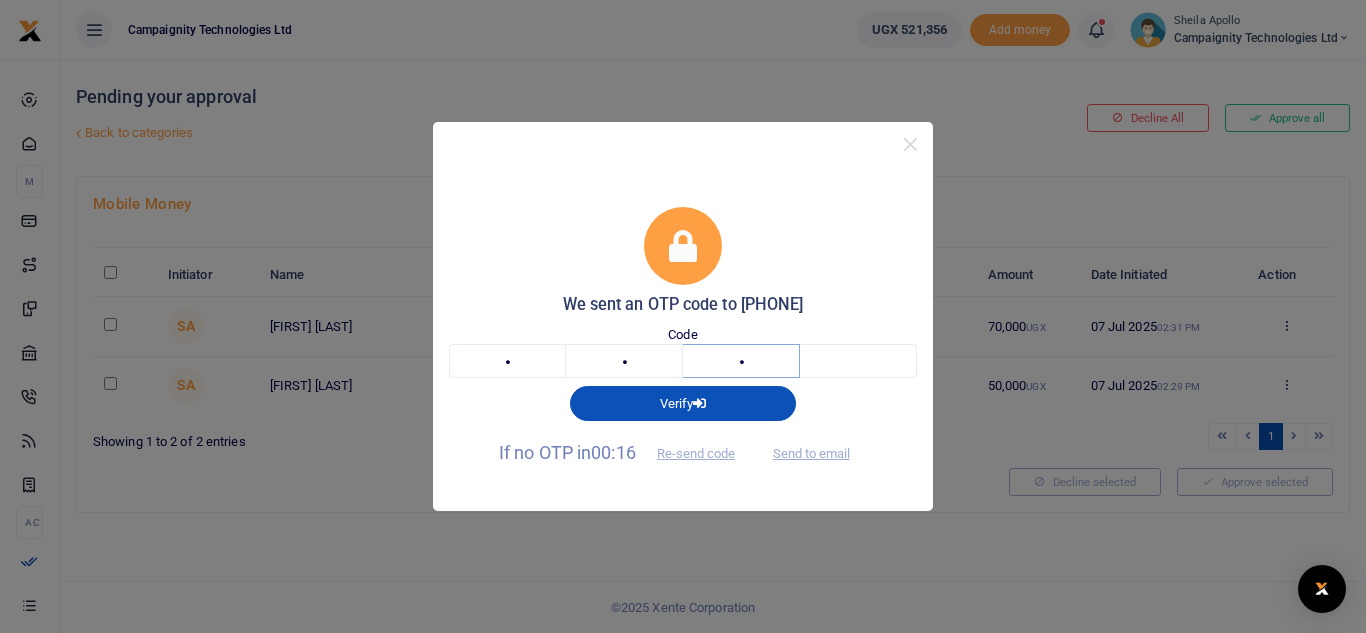 type on "4" 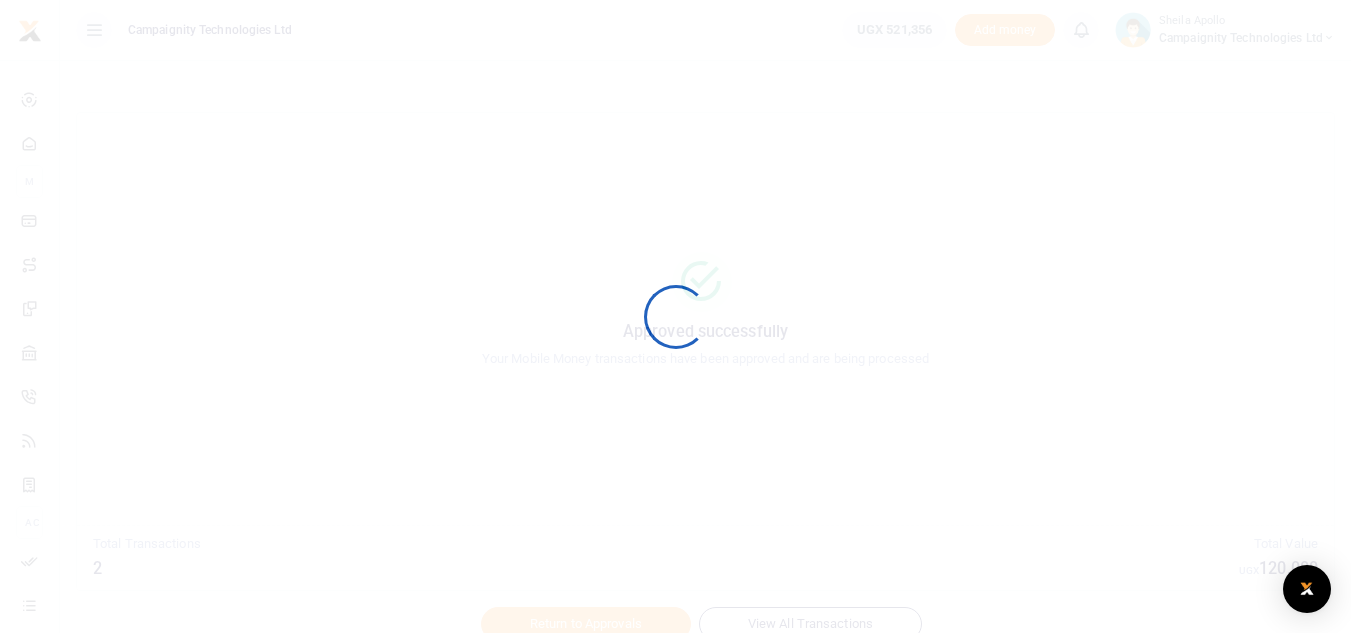 scroll, scrollTop: 0, scrollLeft: 0, axis: both 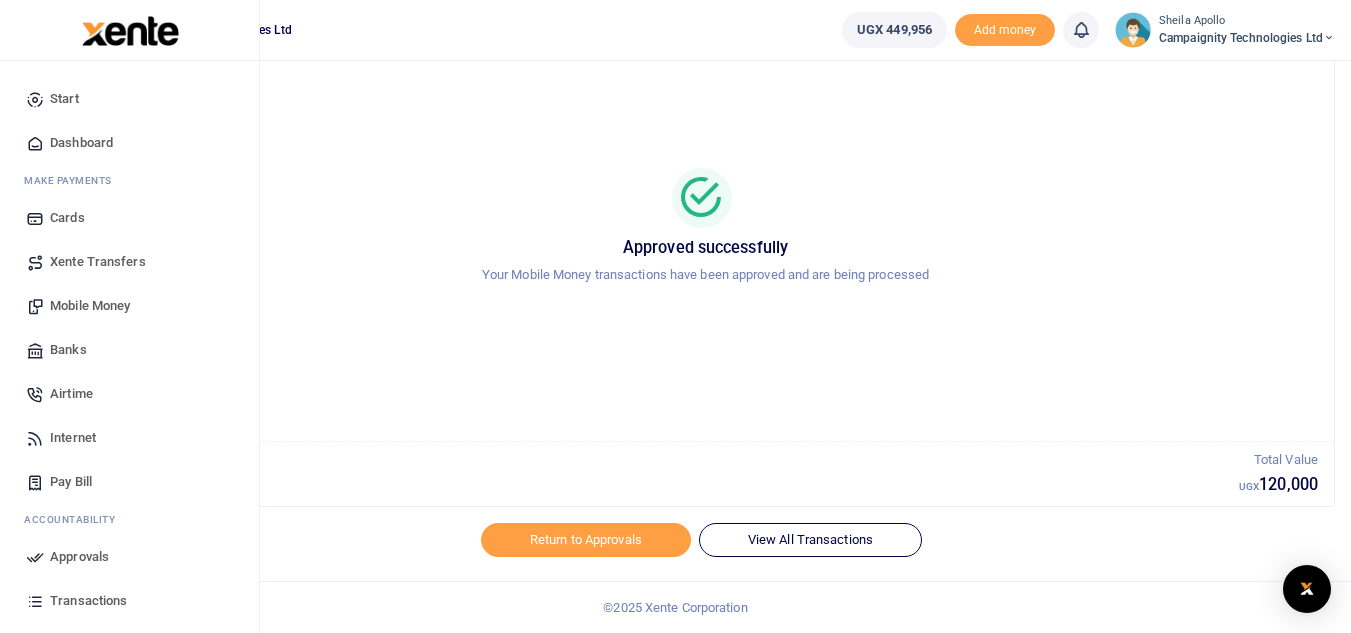 click on "Transactions" at bounding box center [88, 601] 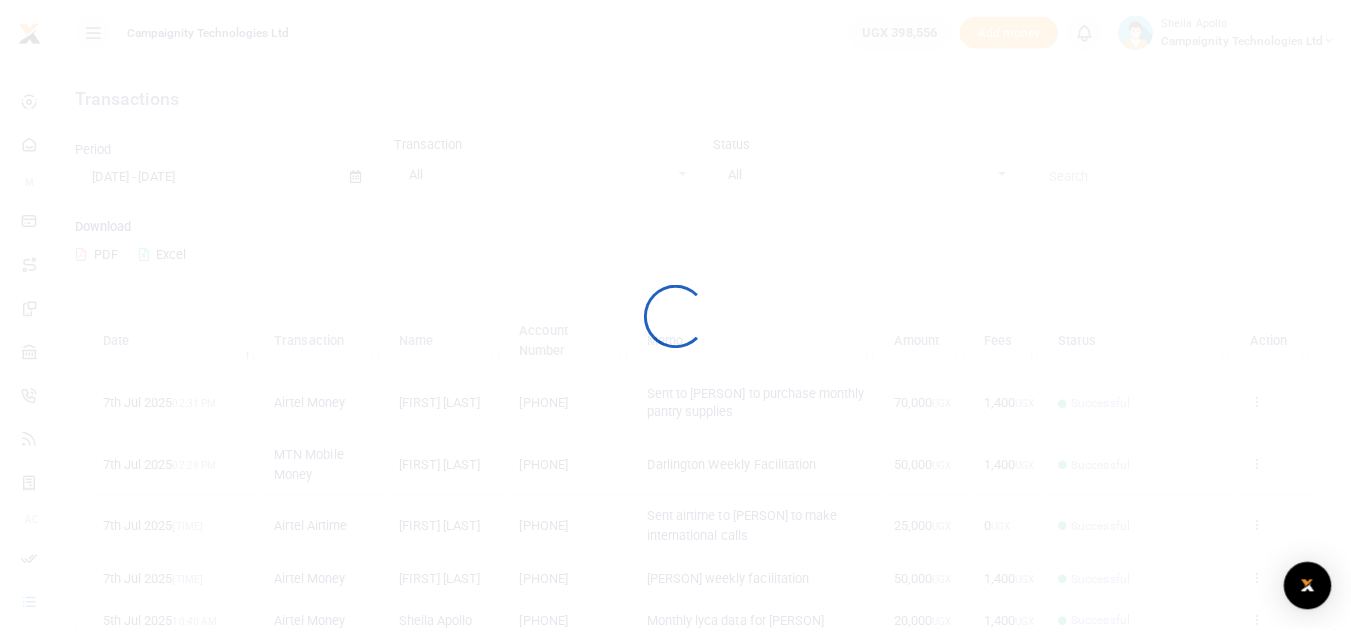 scroll, scrollTop: 0, scrollLeft: 0, axis: both 